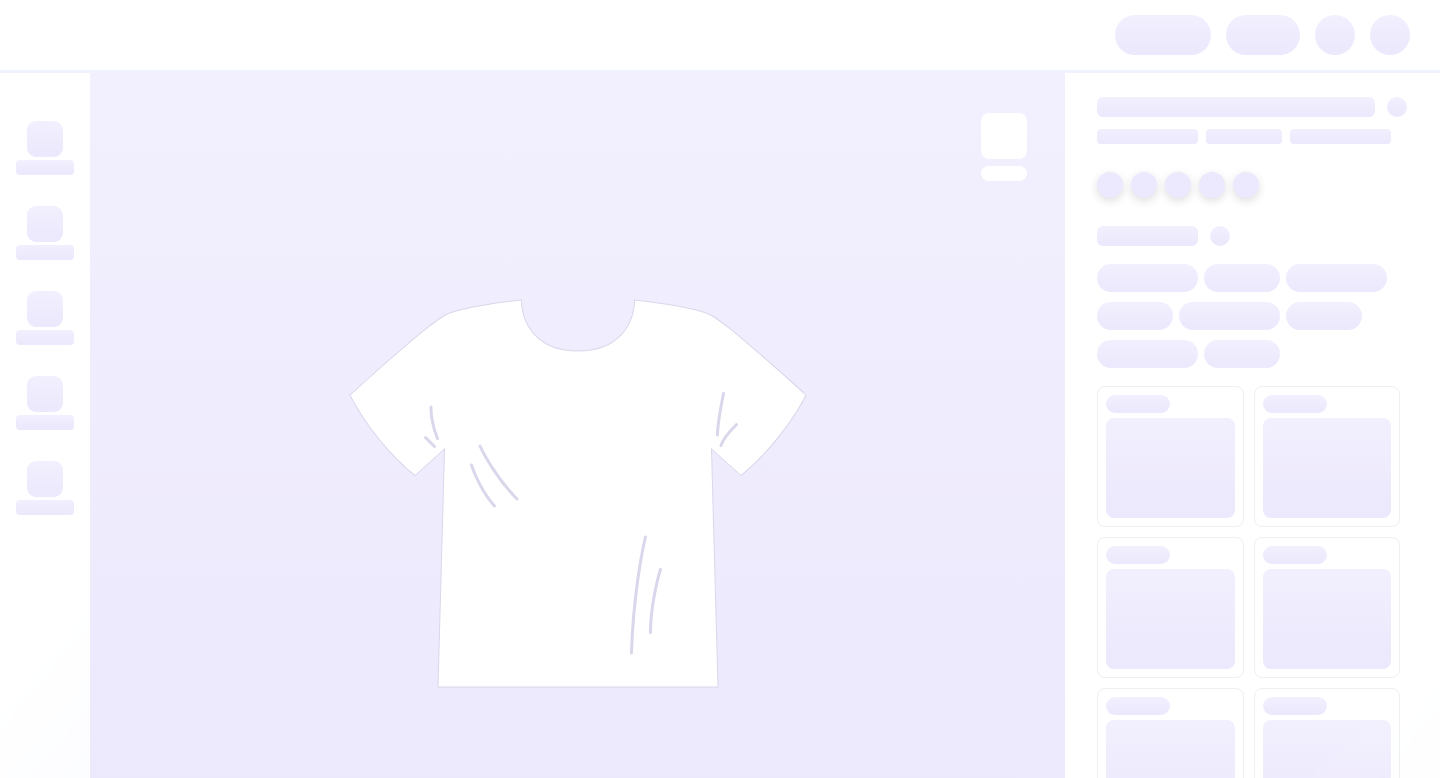 scroll, scrollTop: 0, scrollLeft: 0, axis: both 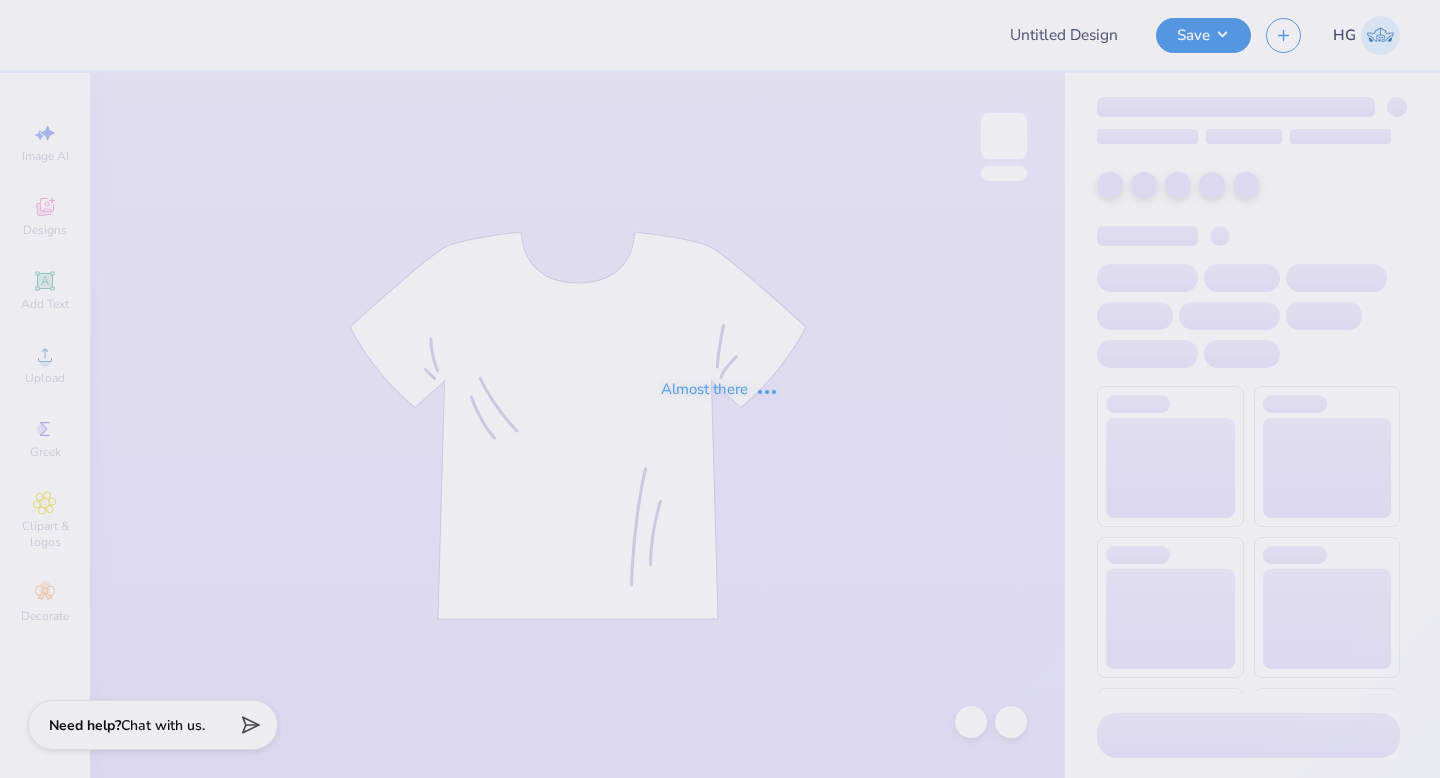 type on "Belles Recruitment" 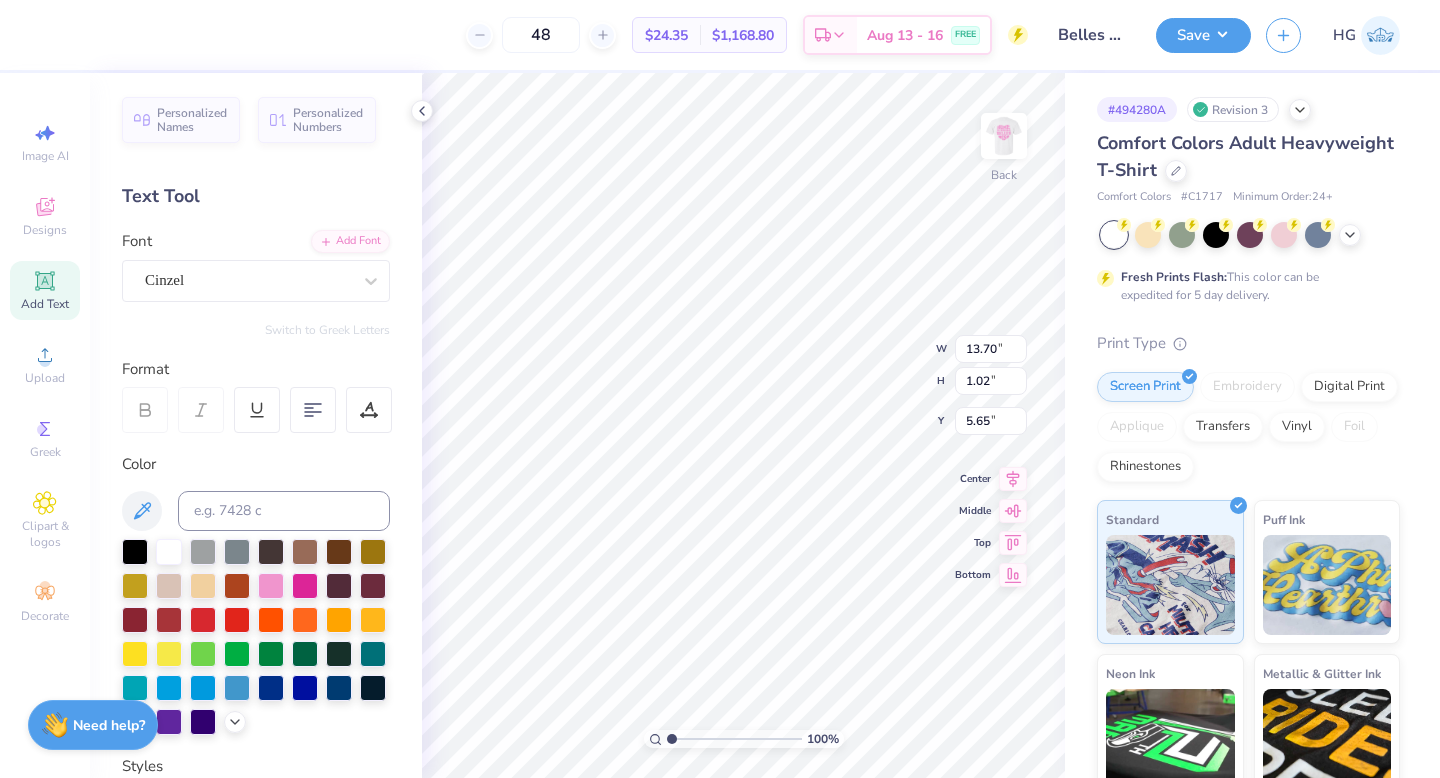 scroll, scrollTop: 0, scrollLeft: 5, axis: horizontal 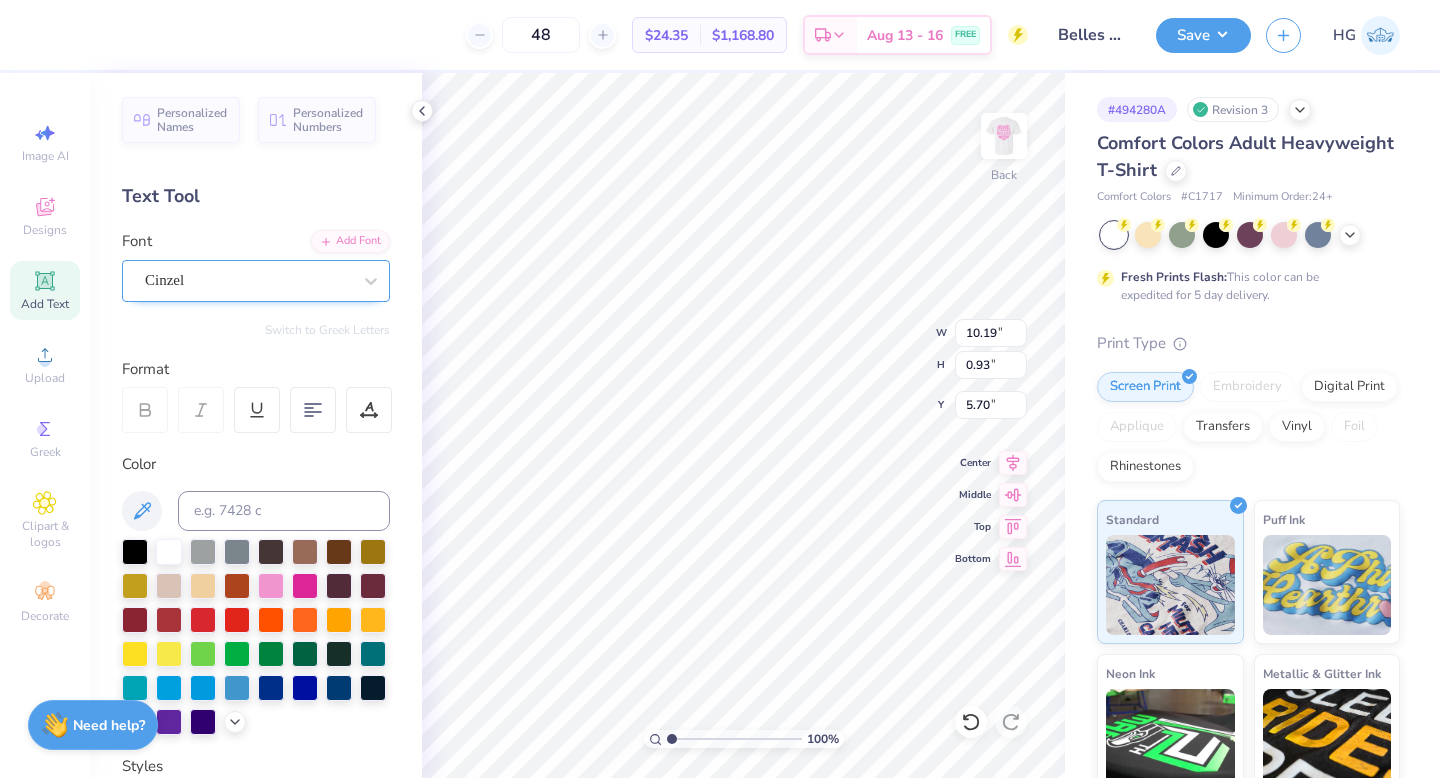 click on "Cinzel" at bounding box center (248, 280) 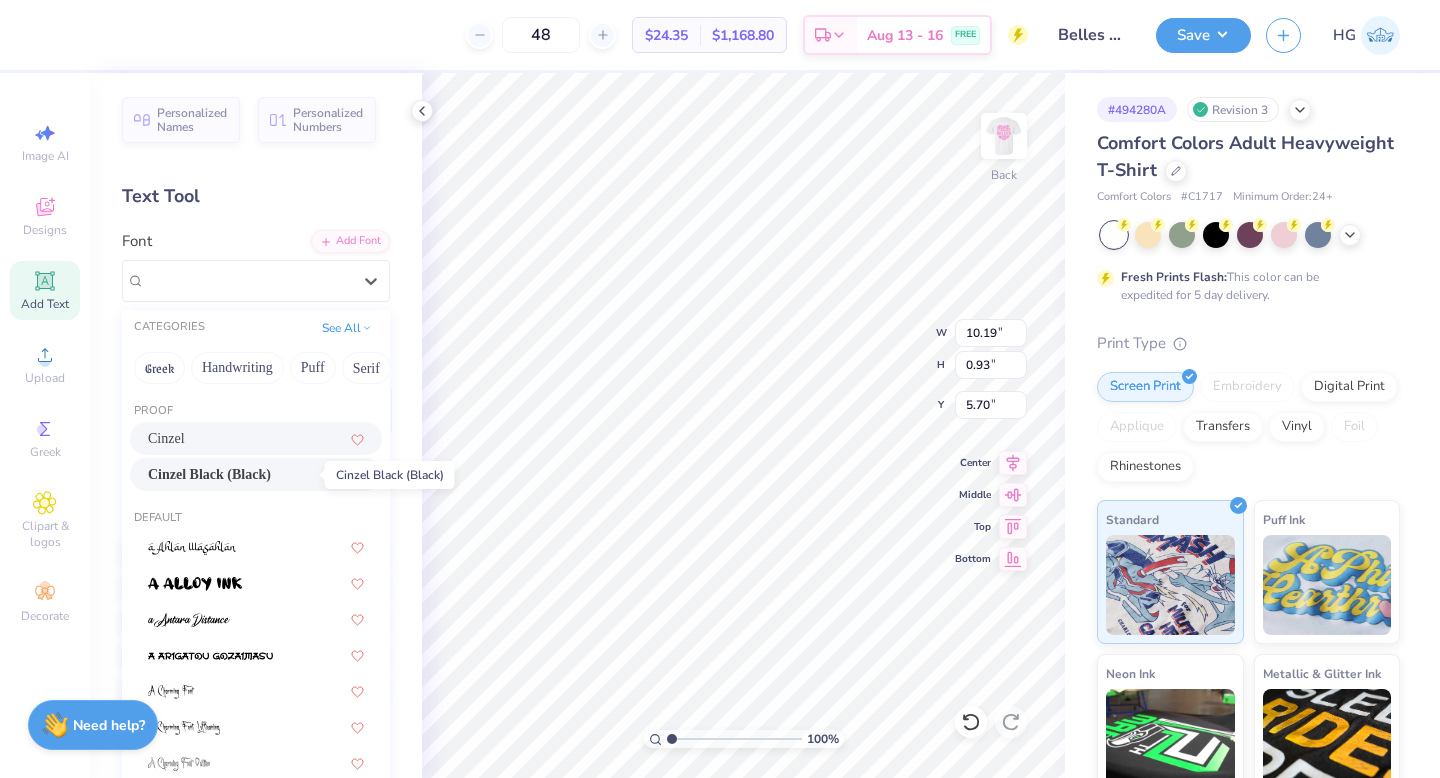 click on "Cinzel Black (Black)" at bounding box center (209, 474) 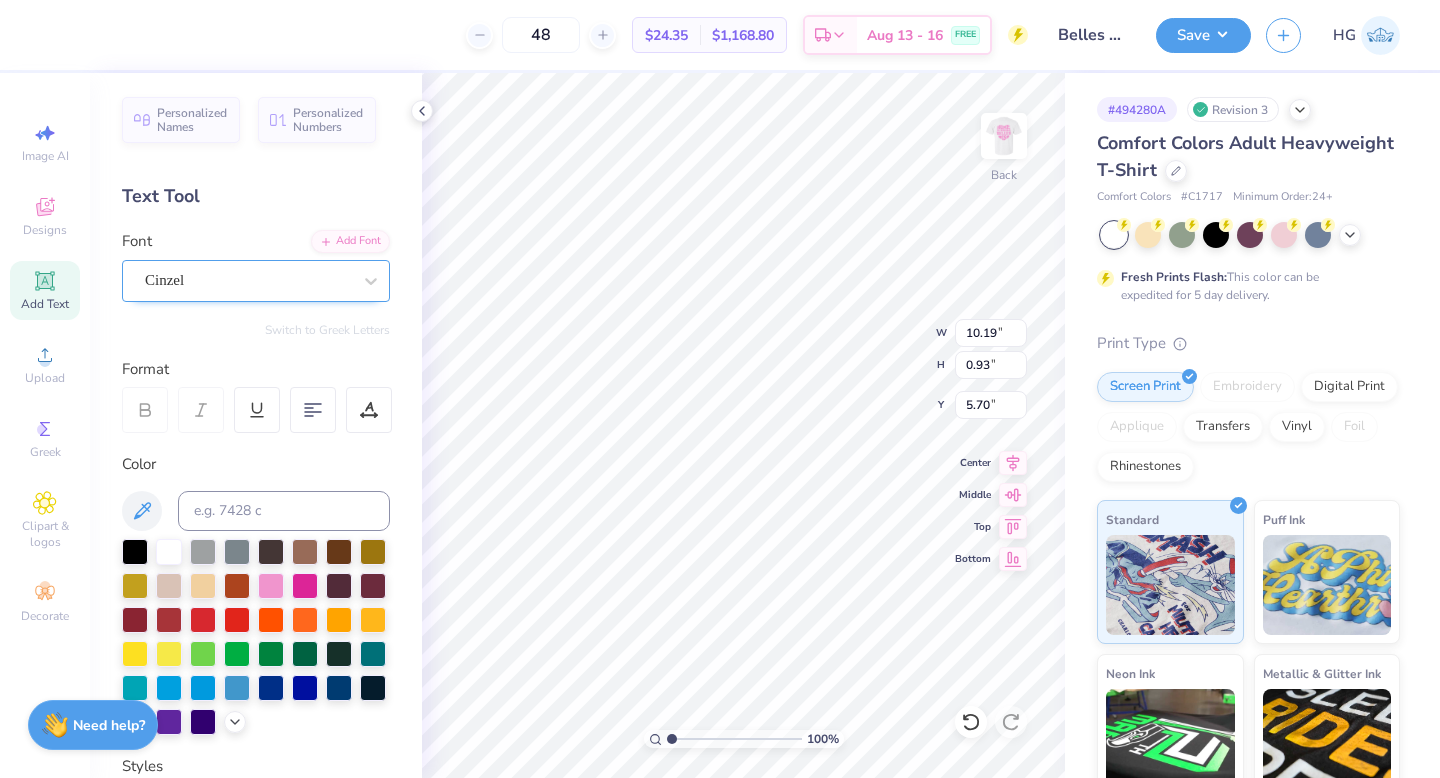 click on "Cinzel" at bounding box center (248, 280) 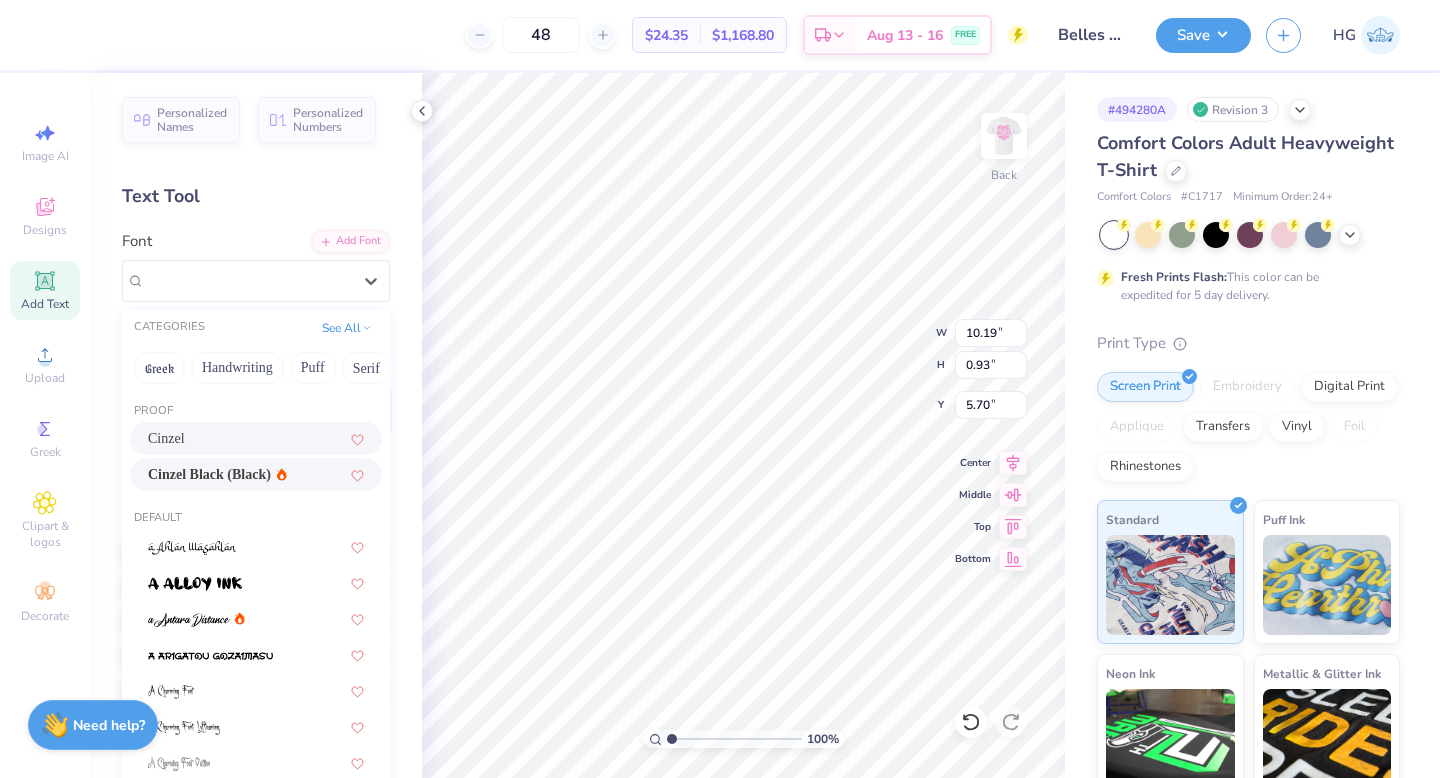 click on "Cinzel Black (Black)" at bounding box center (209, 474) 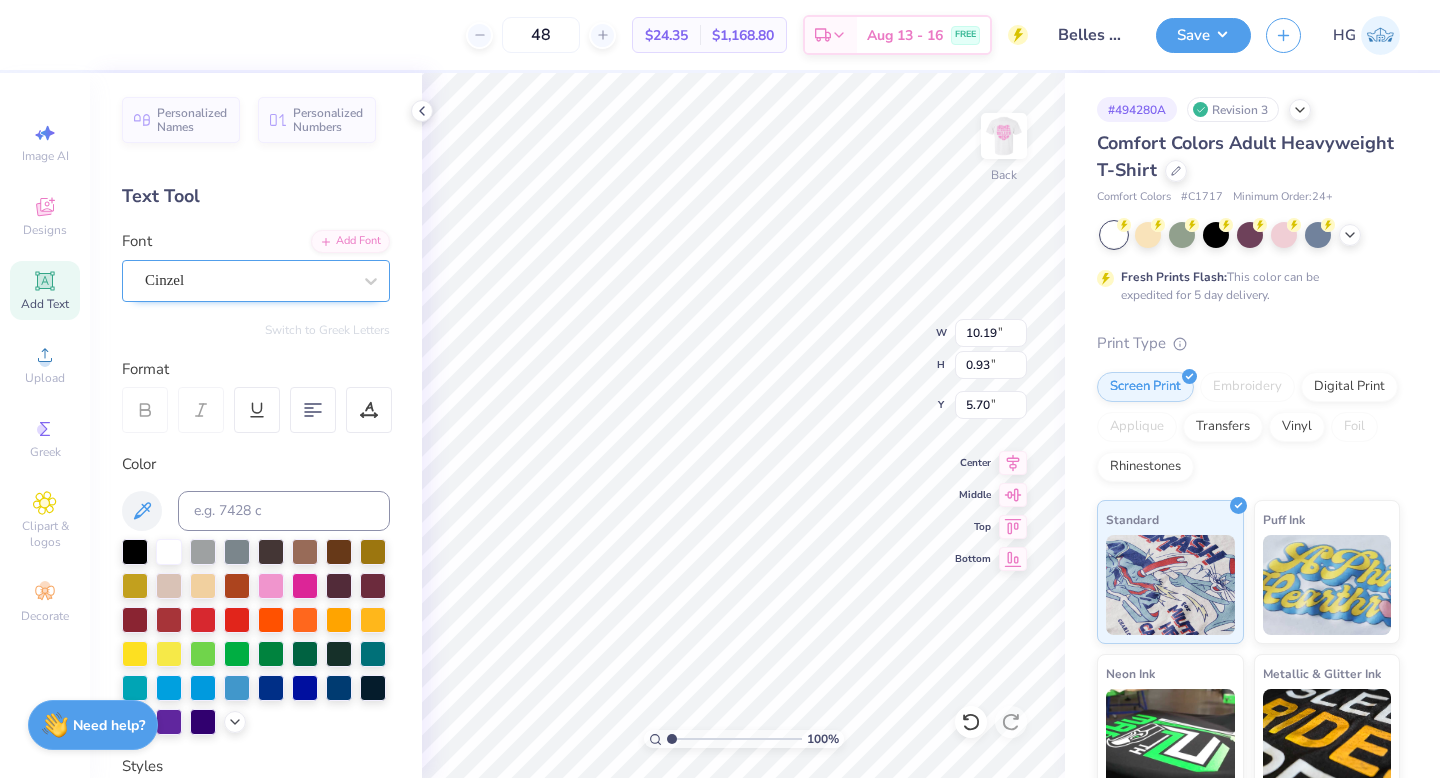 click at bounding box center (248, 280) 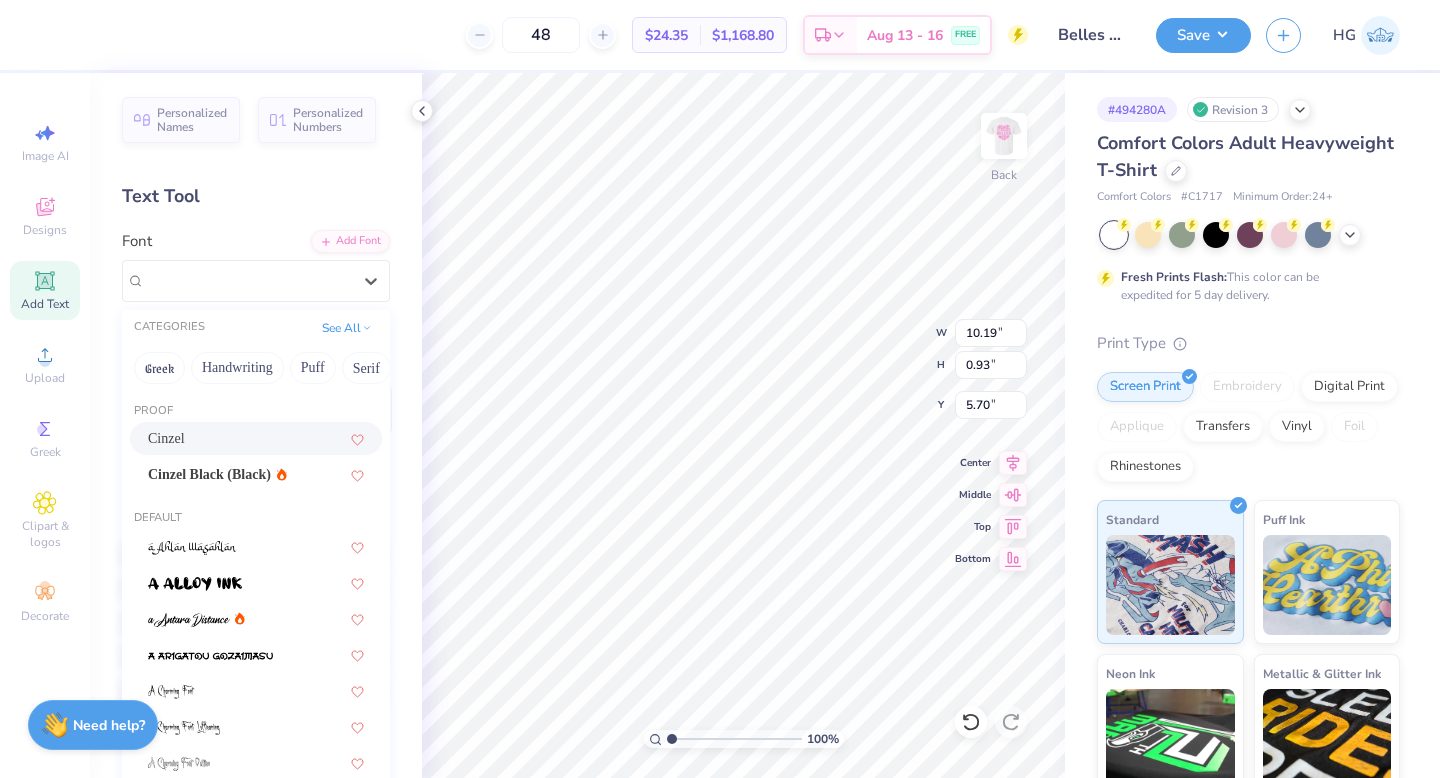 click on "Cinzel" at bounding box center [256, 438] 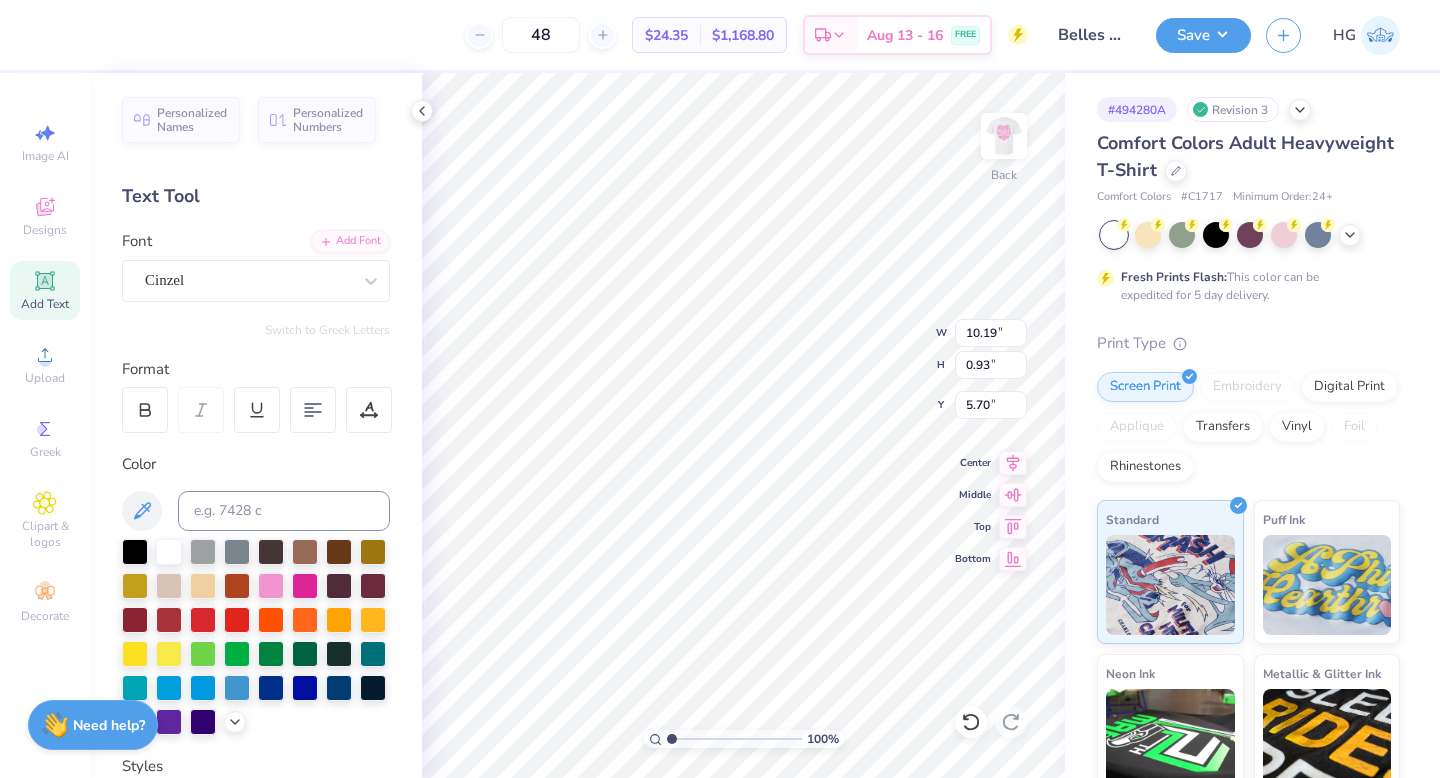 type on "9.03" 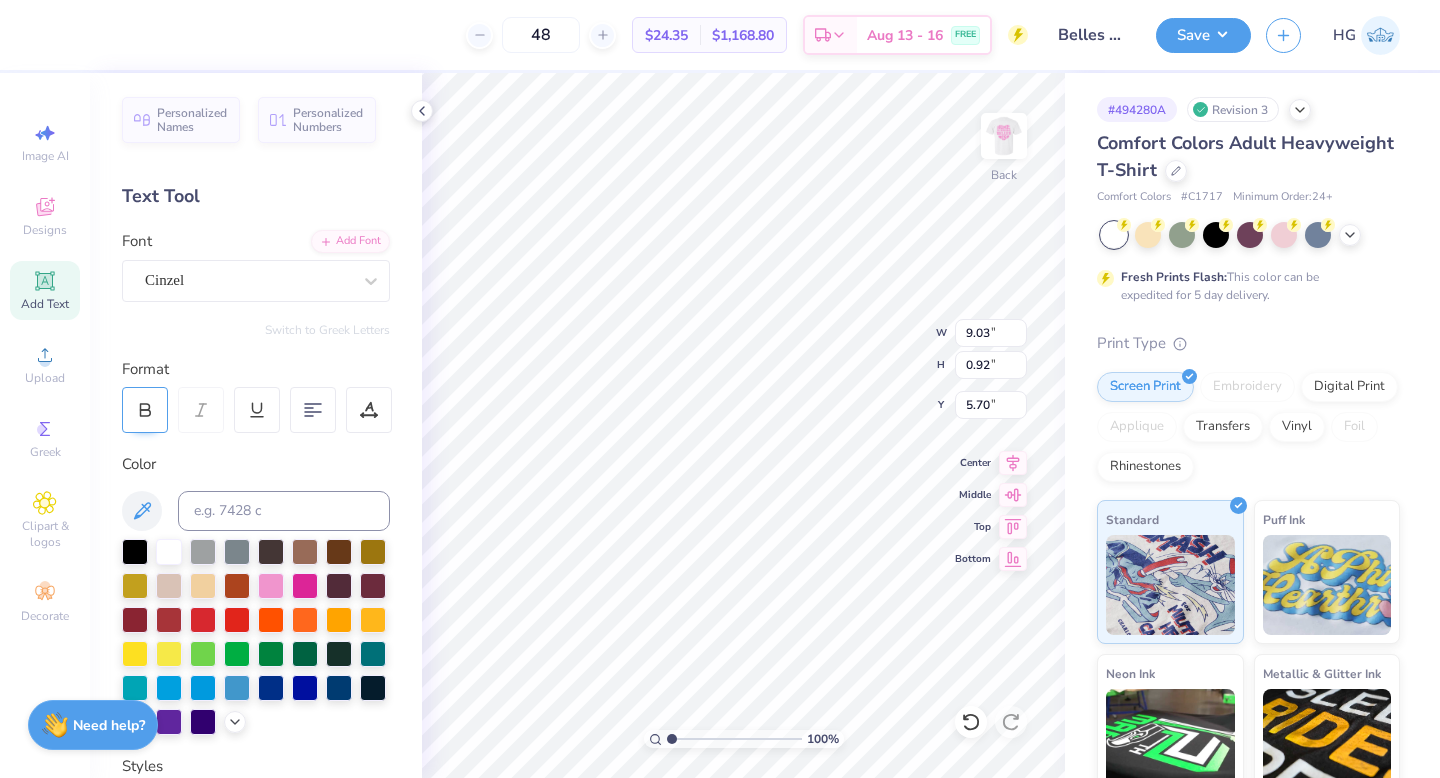 click 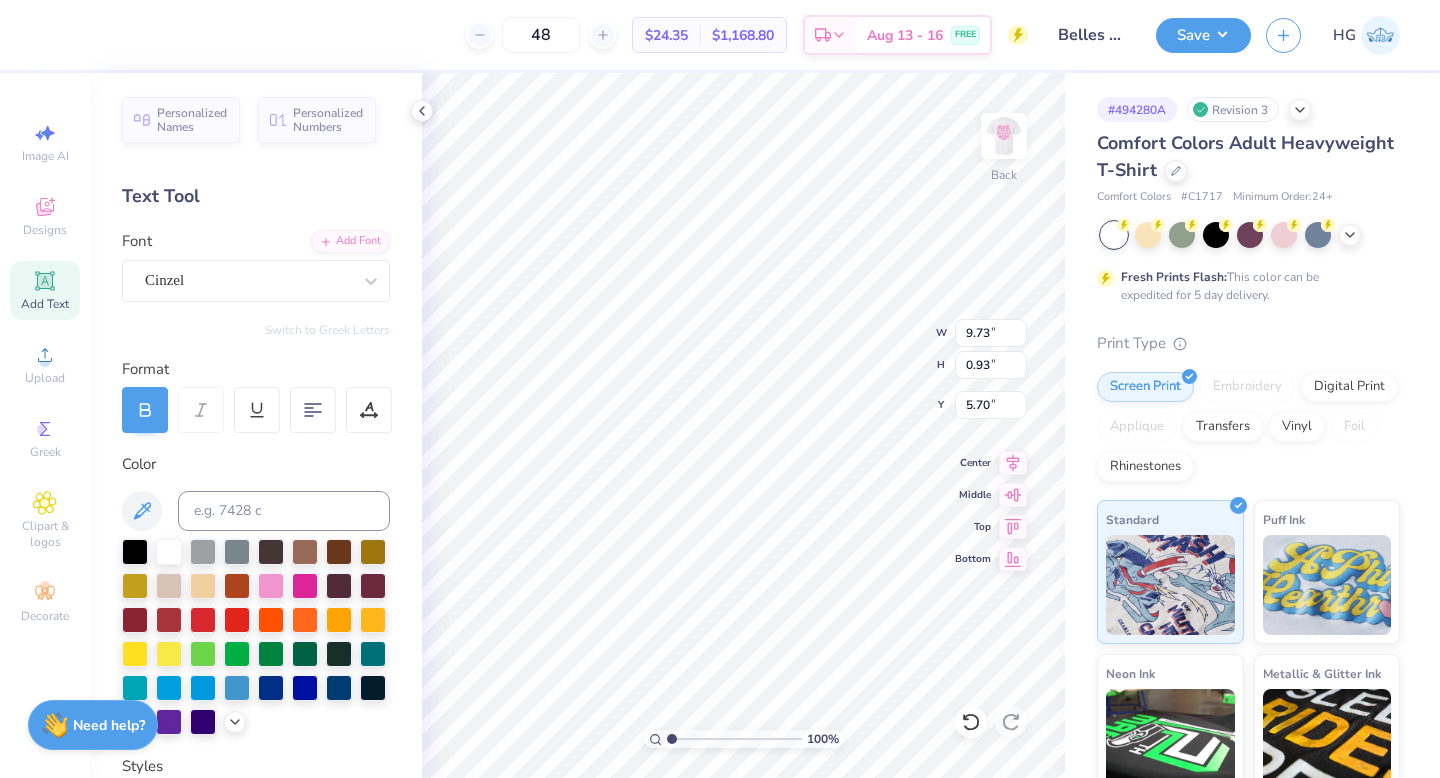 type on "8.53" 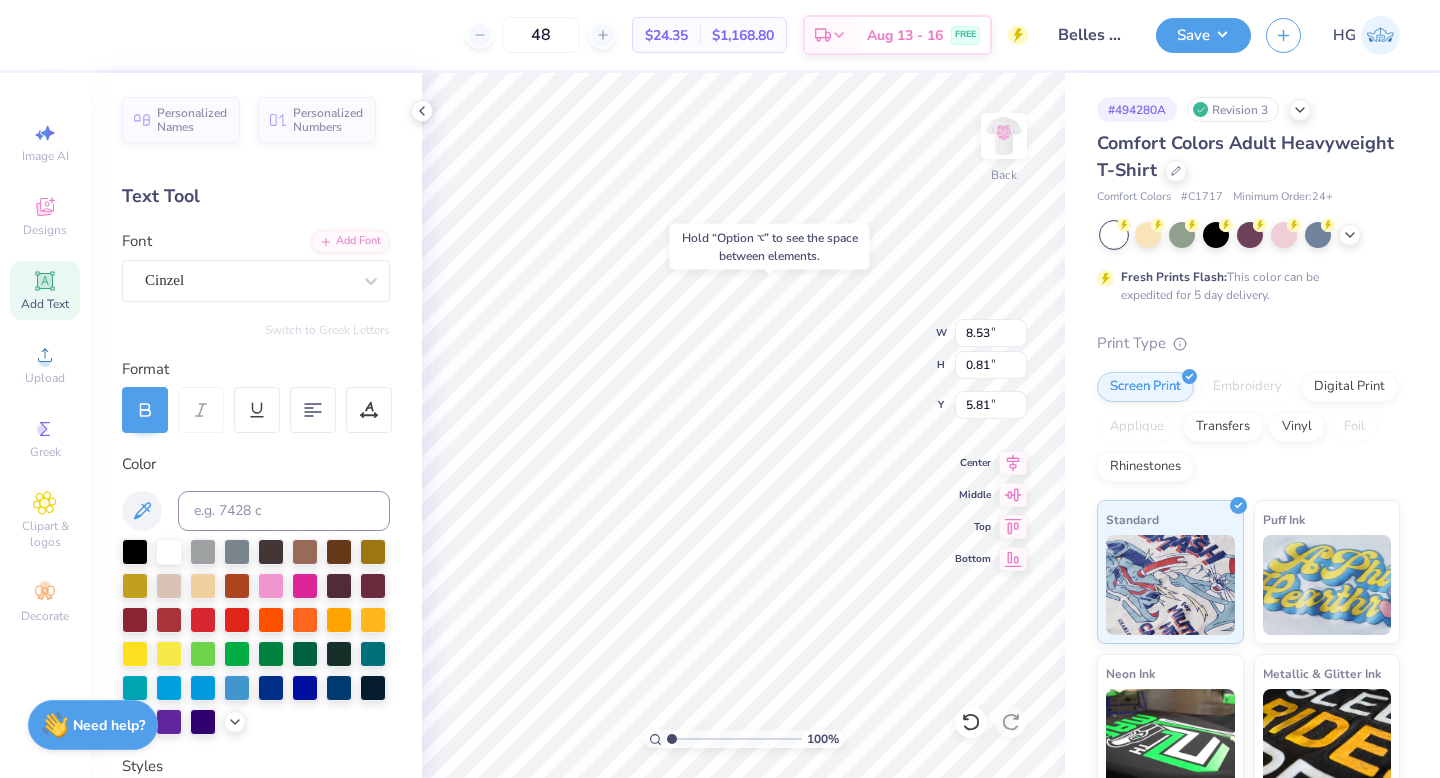 type on "5.60" 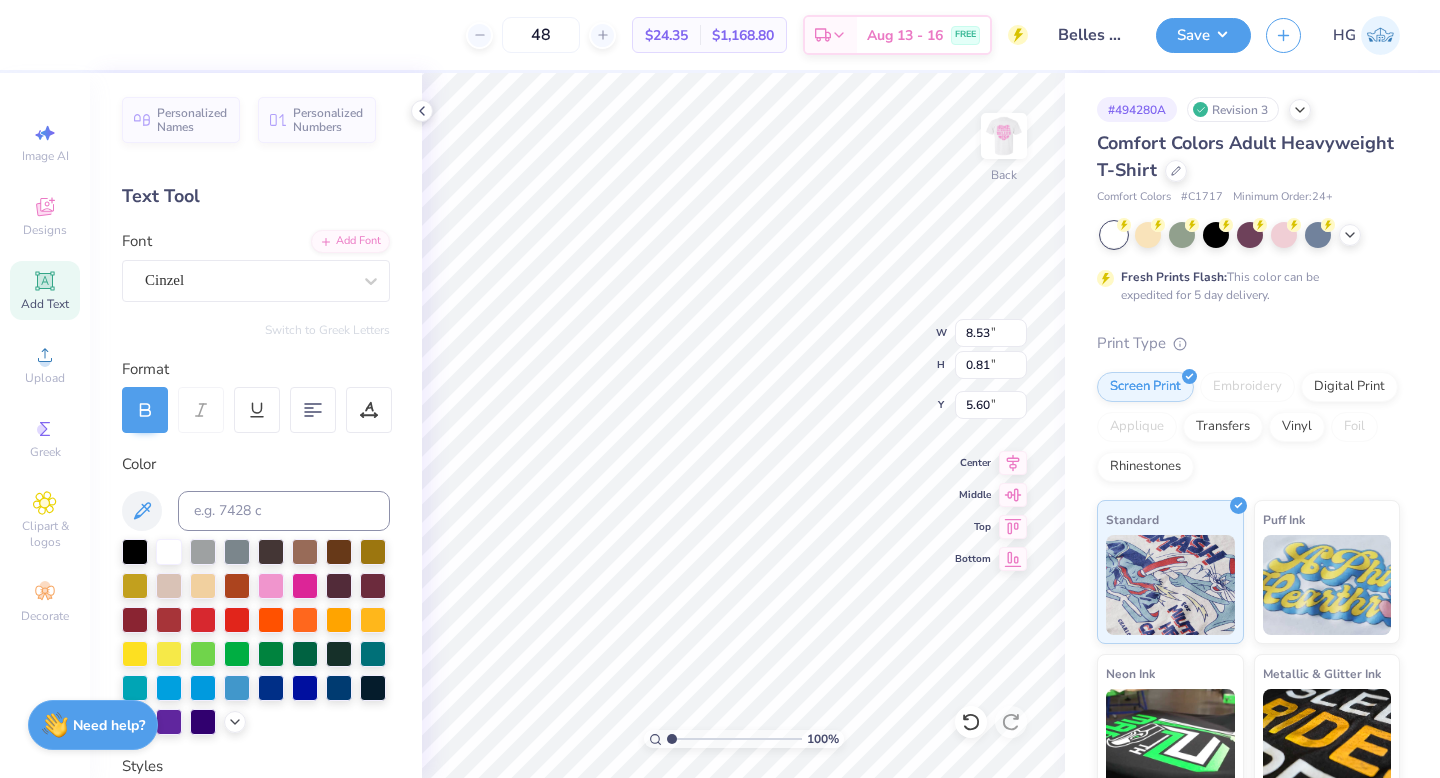 type on "8.10" 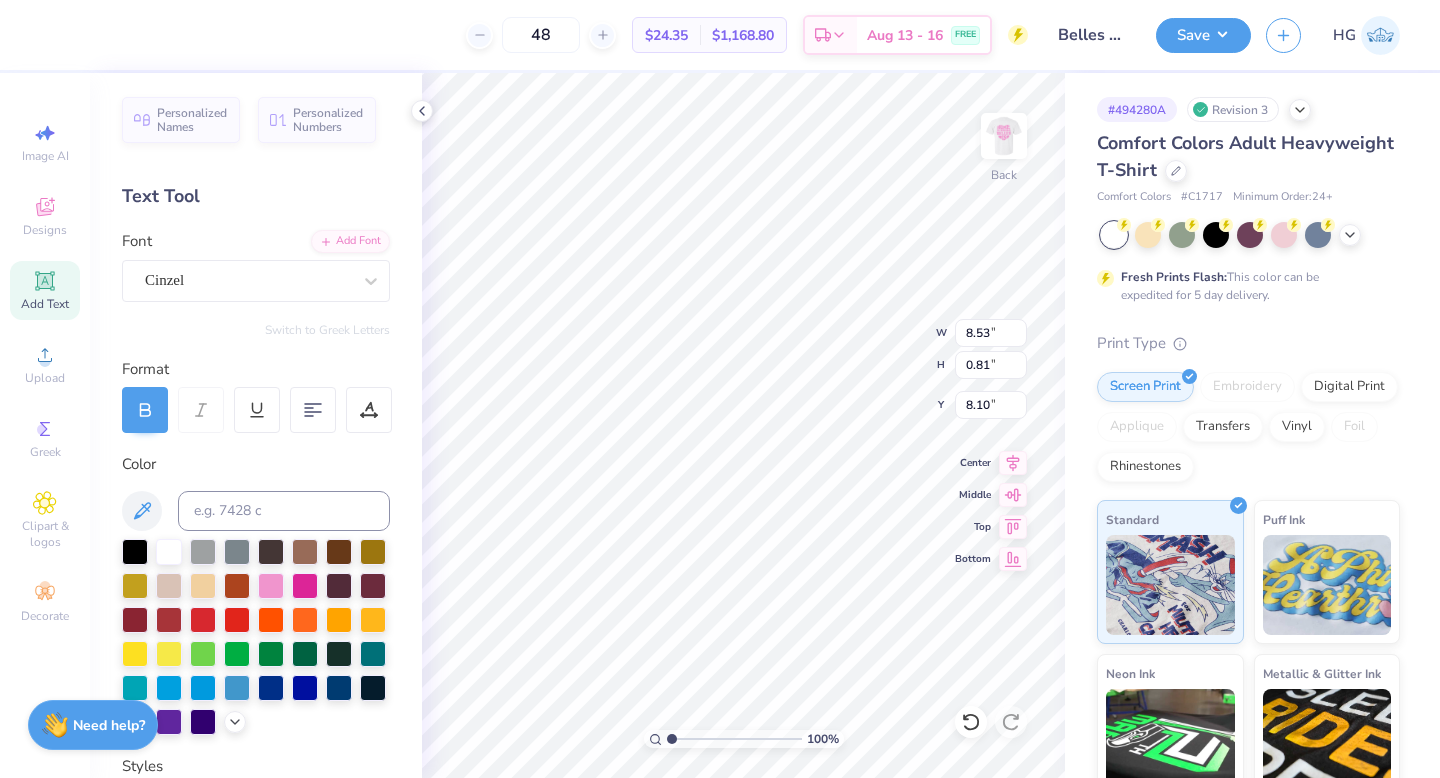 scroll, scrollTop: 0, scrollLeft: 3, axis: horizontal 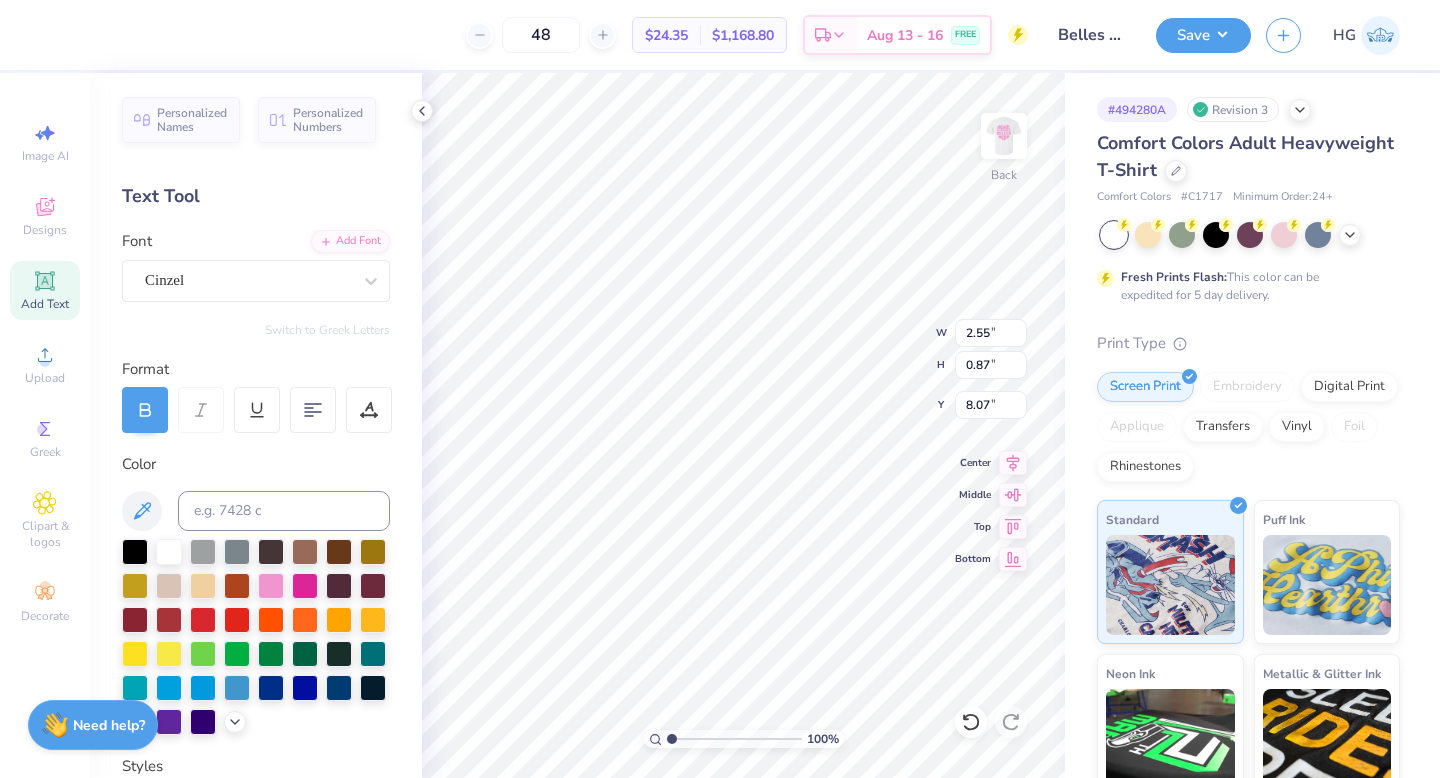 click 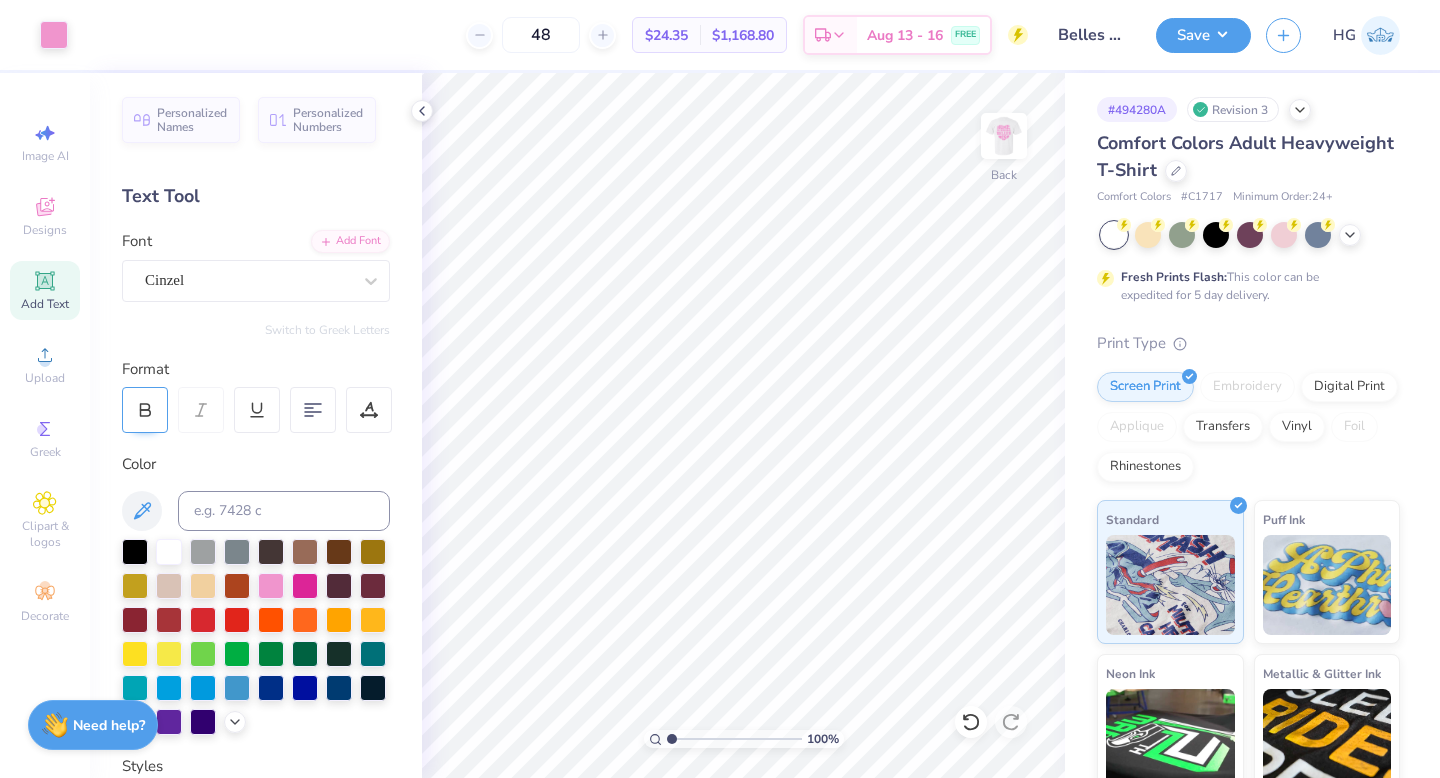 click at bounding box center [145, 410] 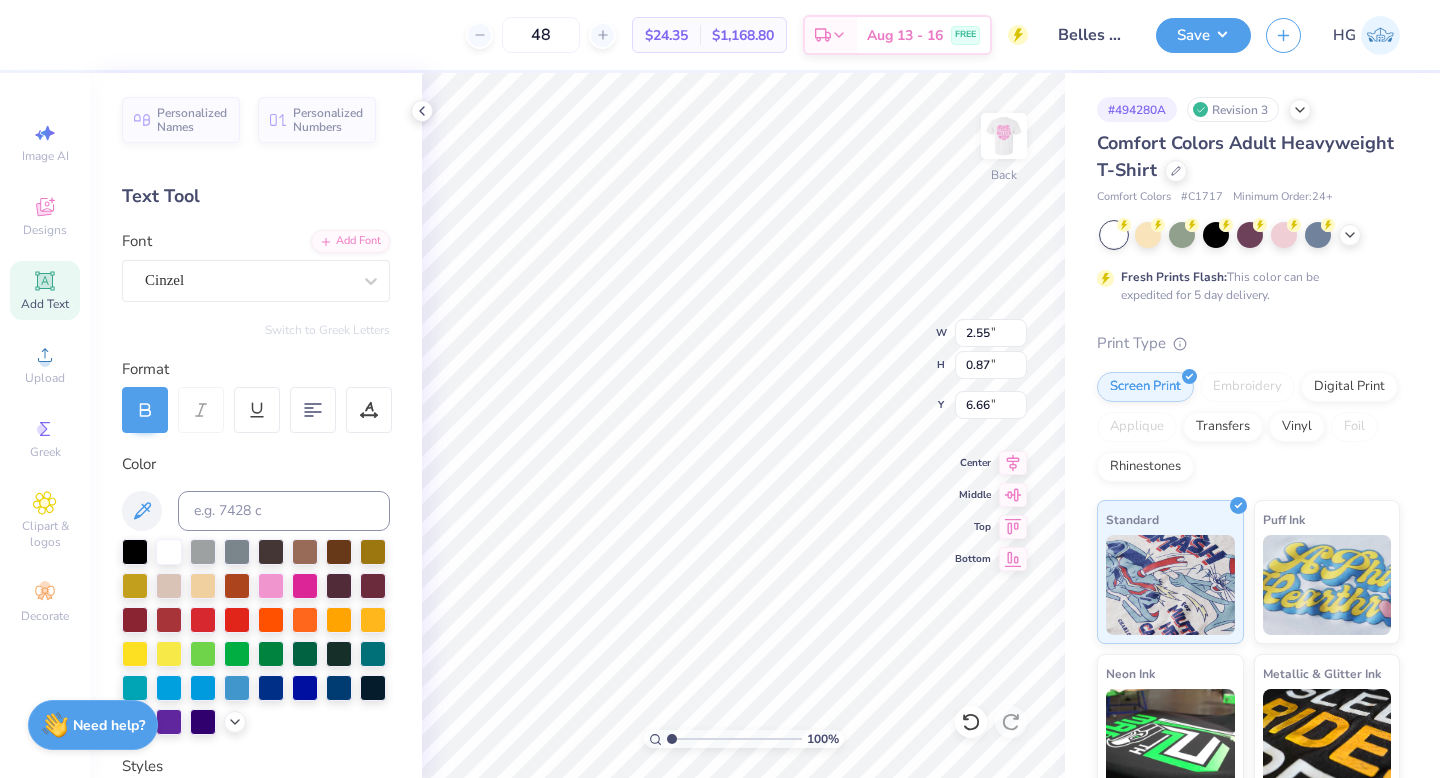 type on "6.66" 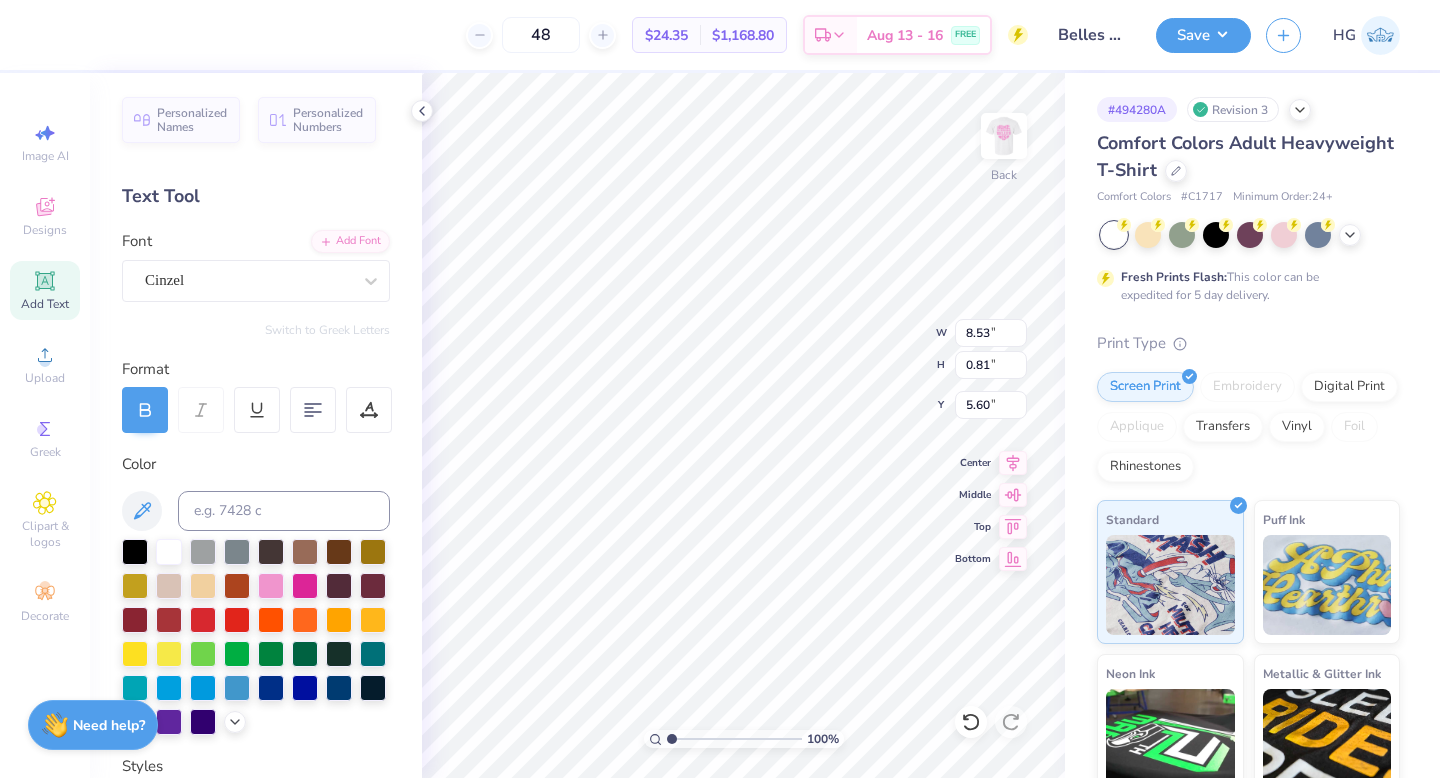 type on "RECRUITMENT 2025" 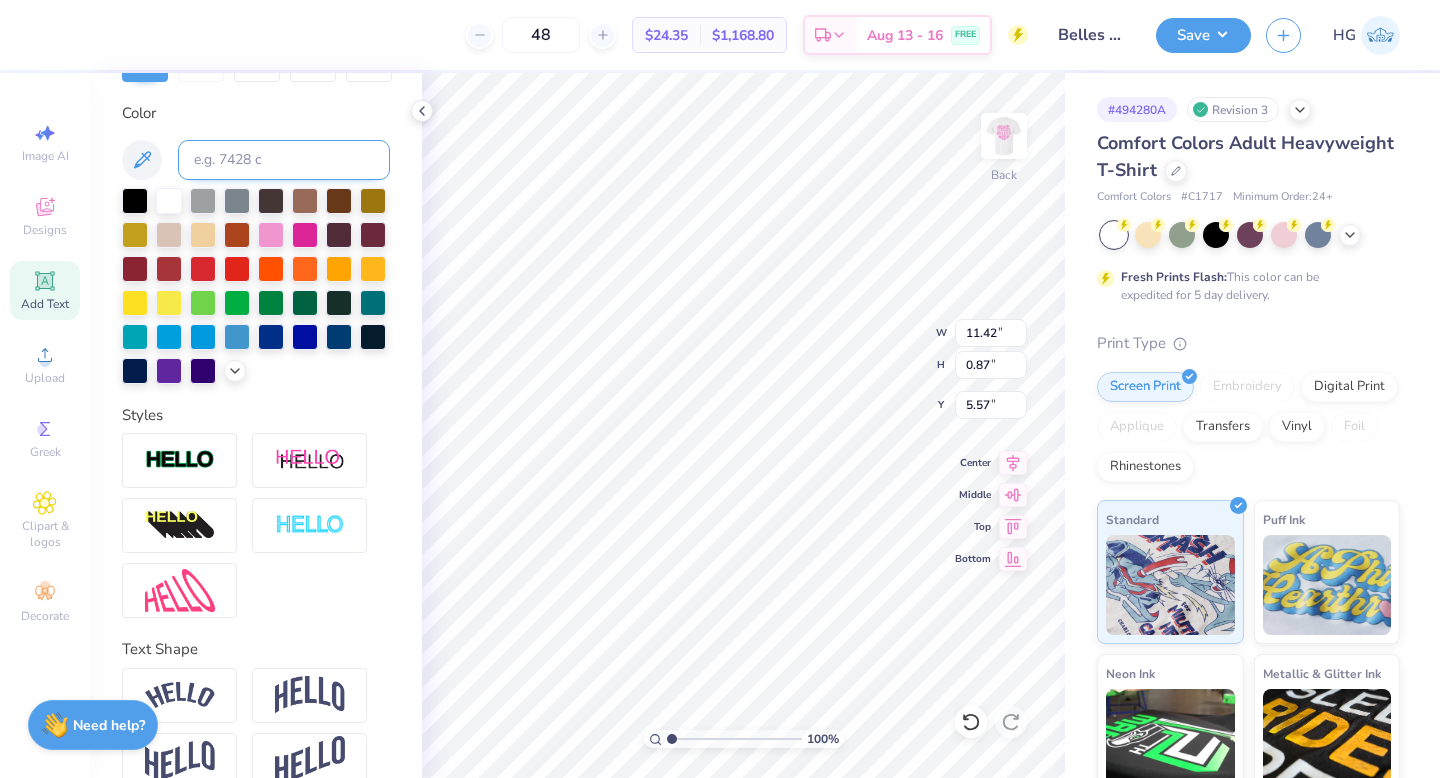 scroll, scrollTop: 384, scrollLeft: 0, axis: vertical 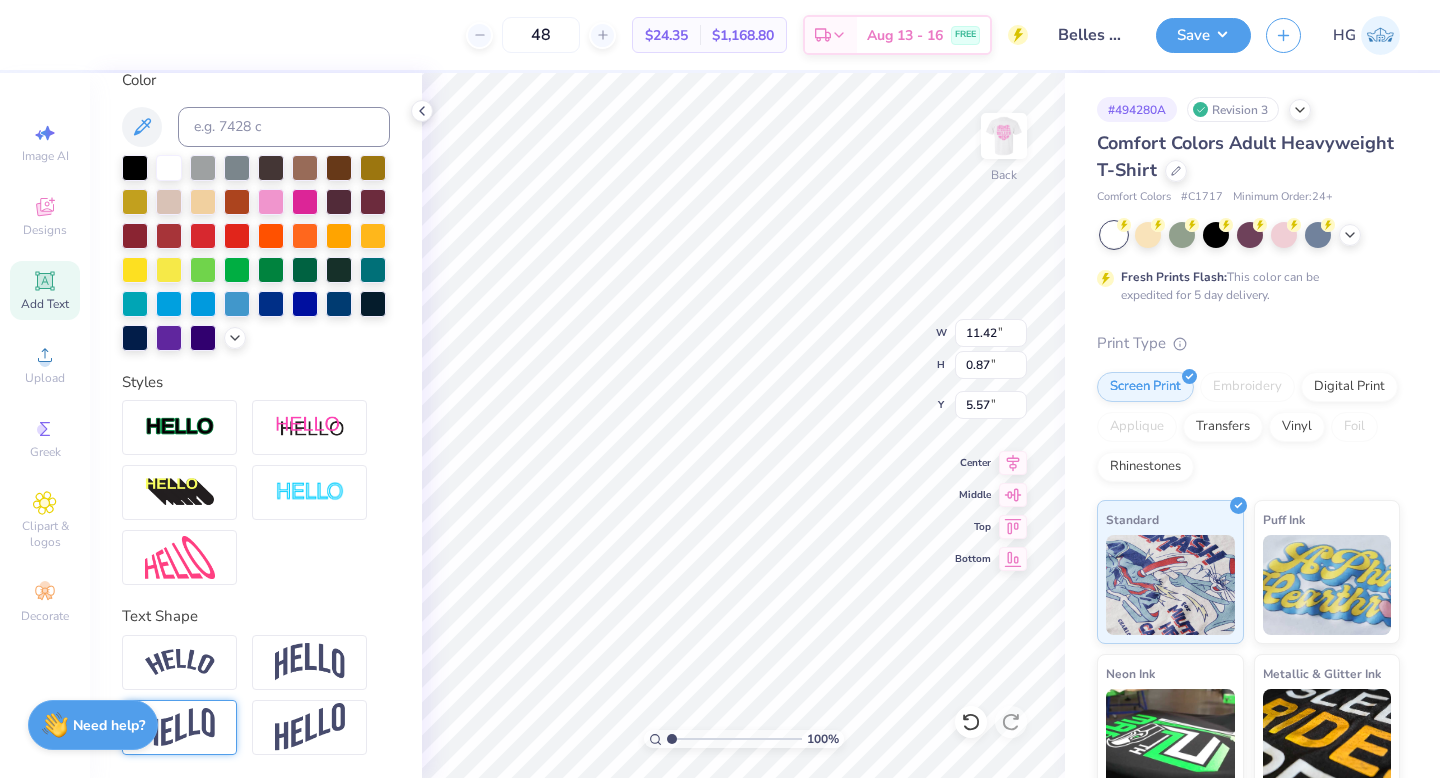 click at bounding box center (180, 727) 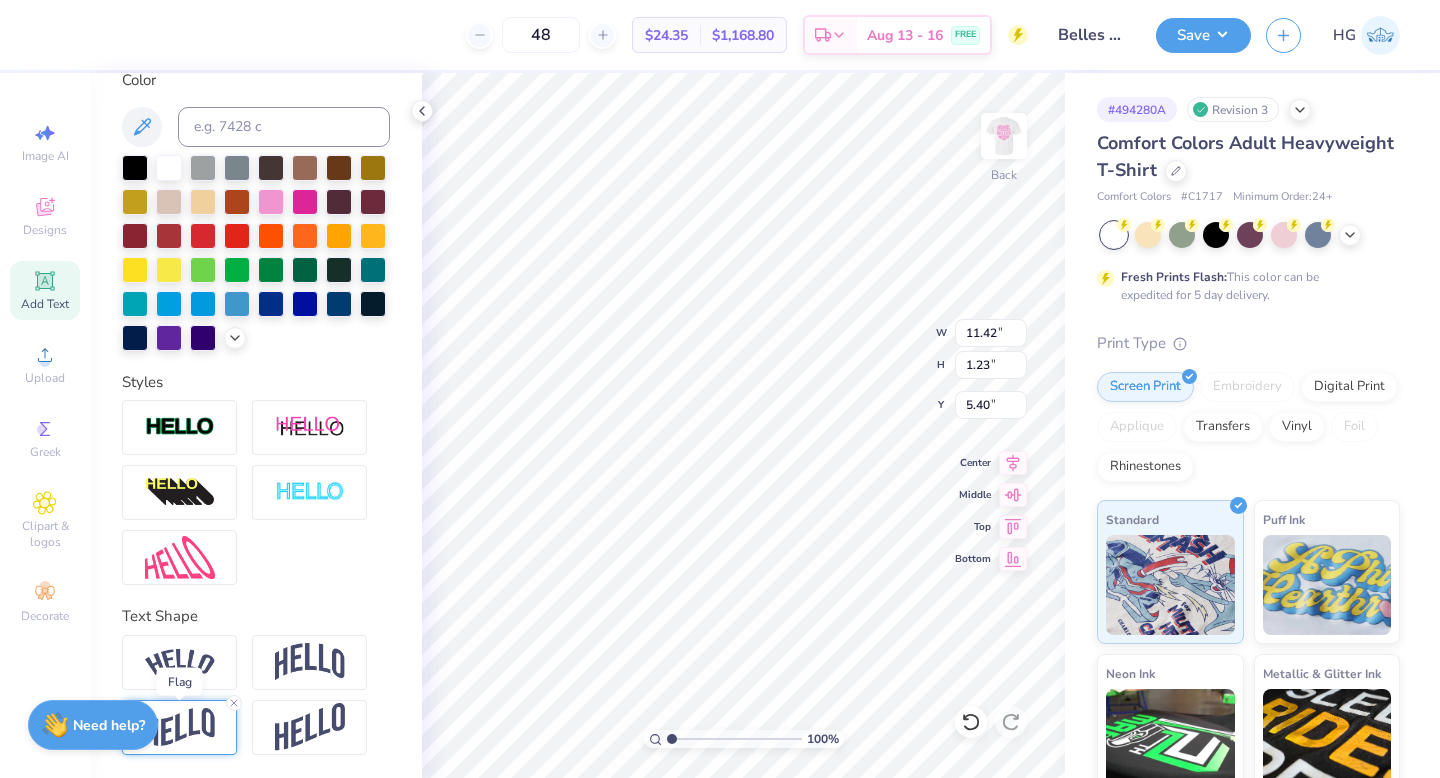 type on "1.23" 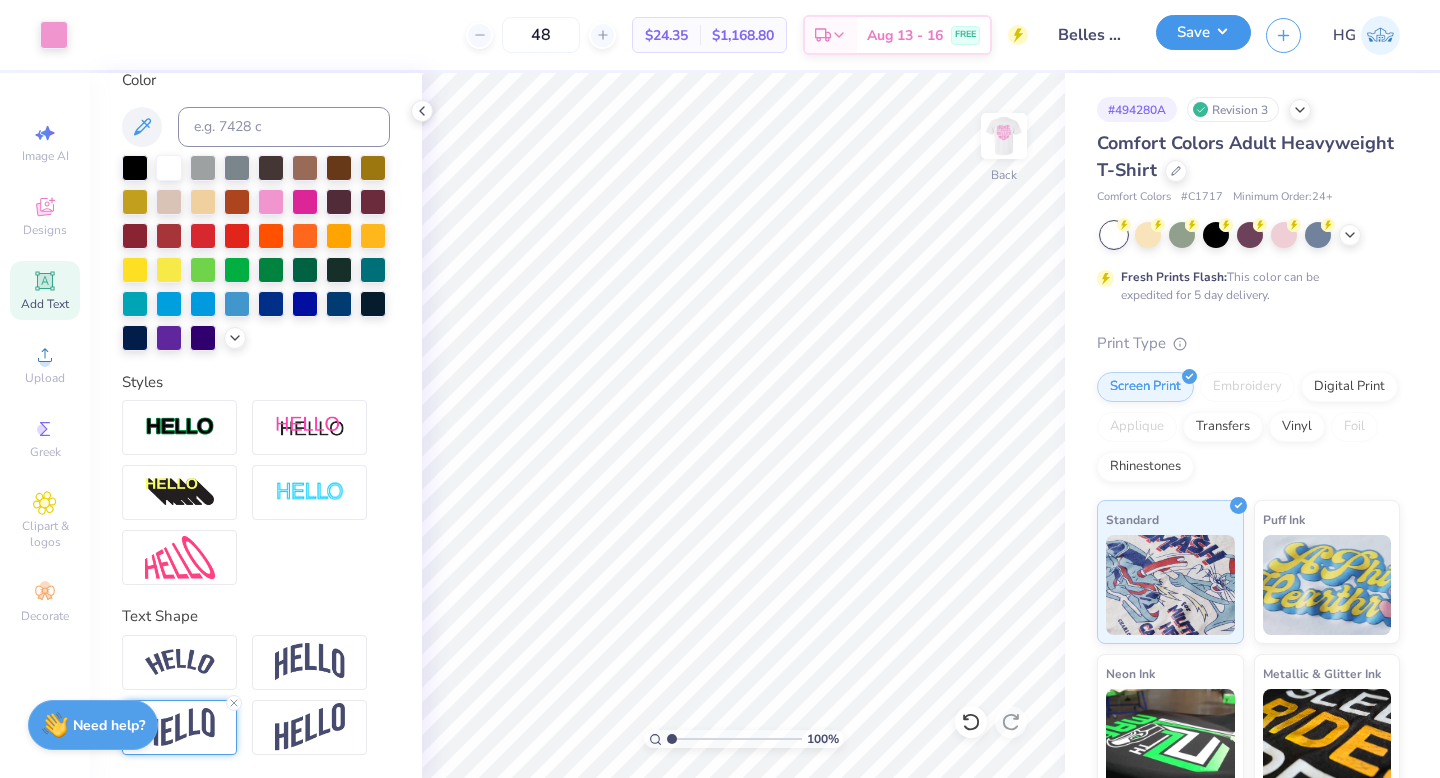 click on "Save" at bounding box center (1203, 32) 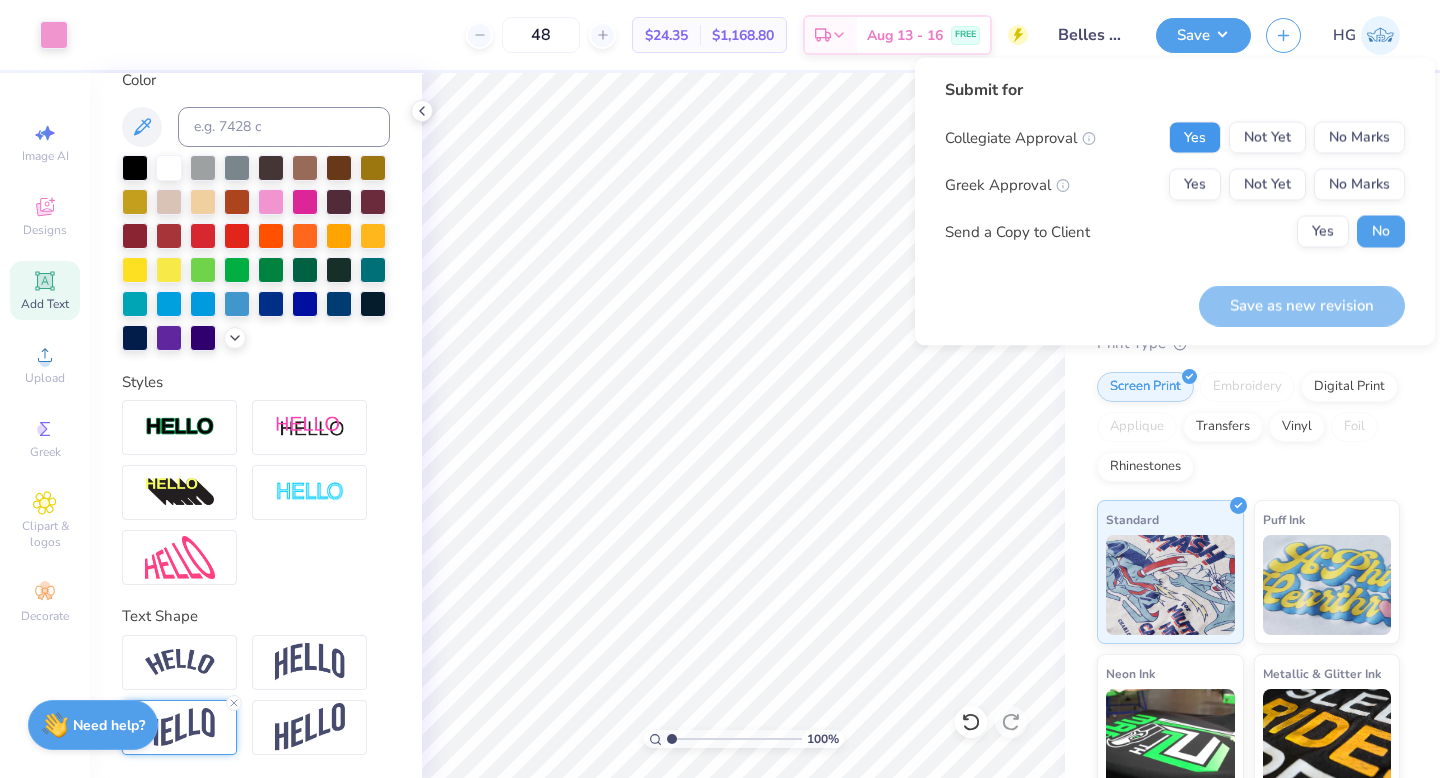 click on "Yes" at bounding box center [1195, 138] 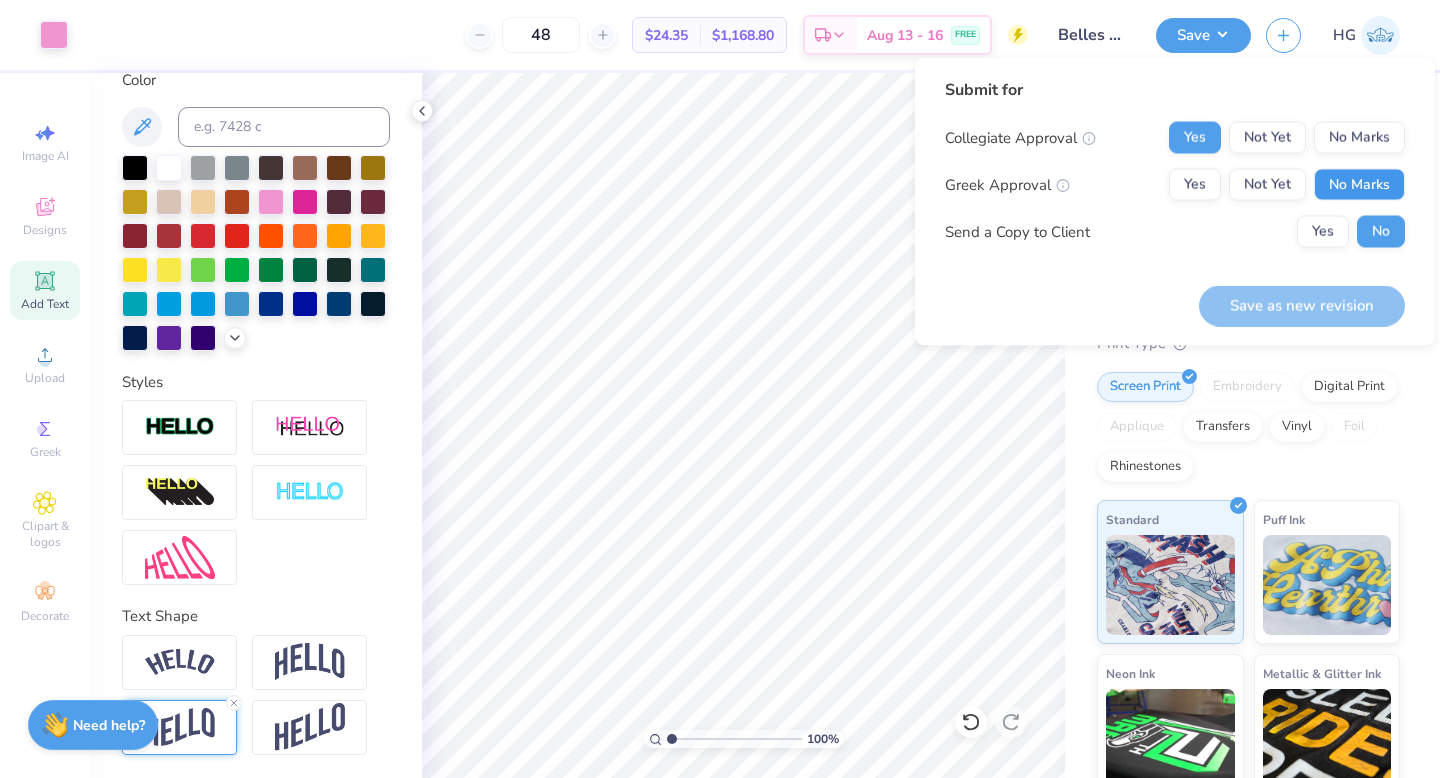 click on "No Marks" at bounding box center [1359, 185] 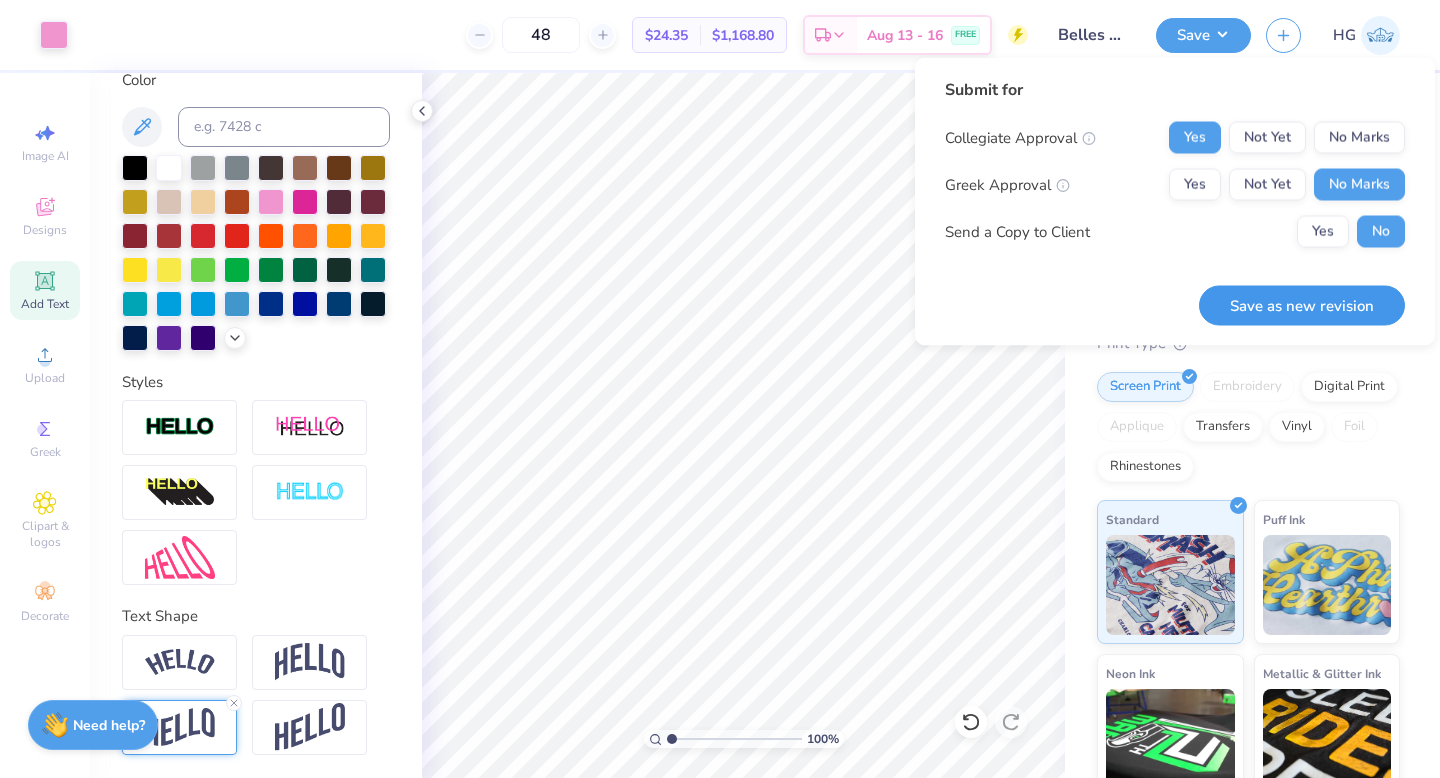 click on "Save as new revision" at bounding box center [1302, 305] 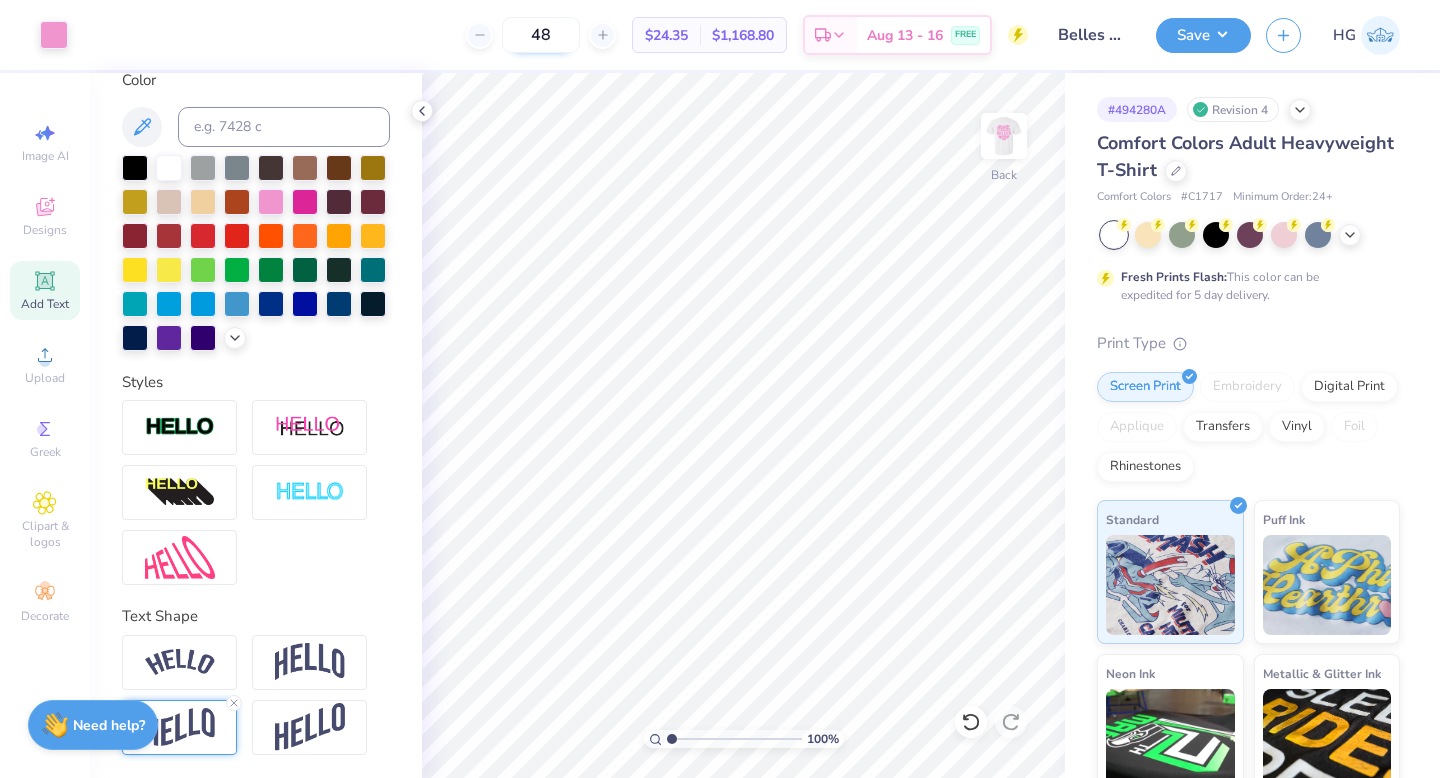 drag, startPoint x: 550, startPoint y: 33, endPoint x: 498, endPoint y: 32, distance: 52.009613 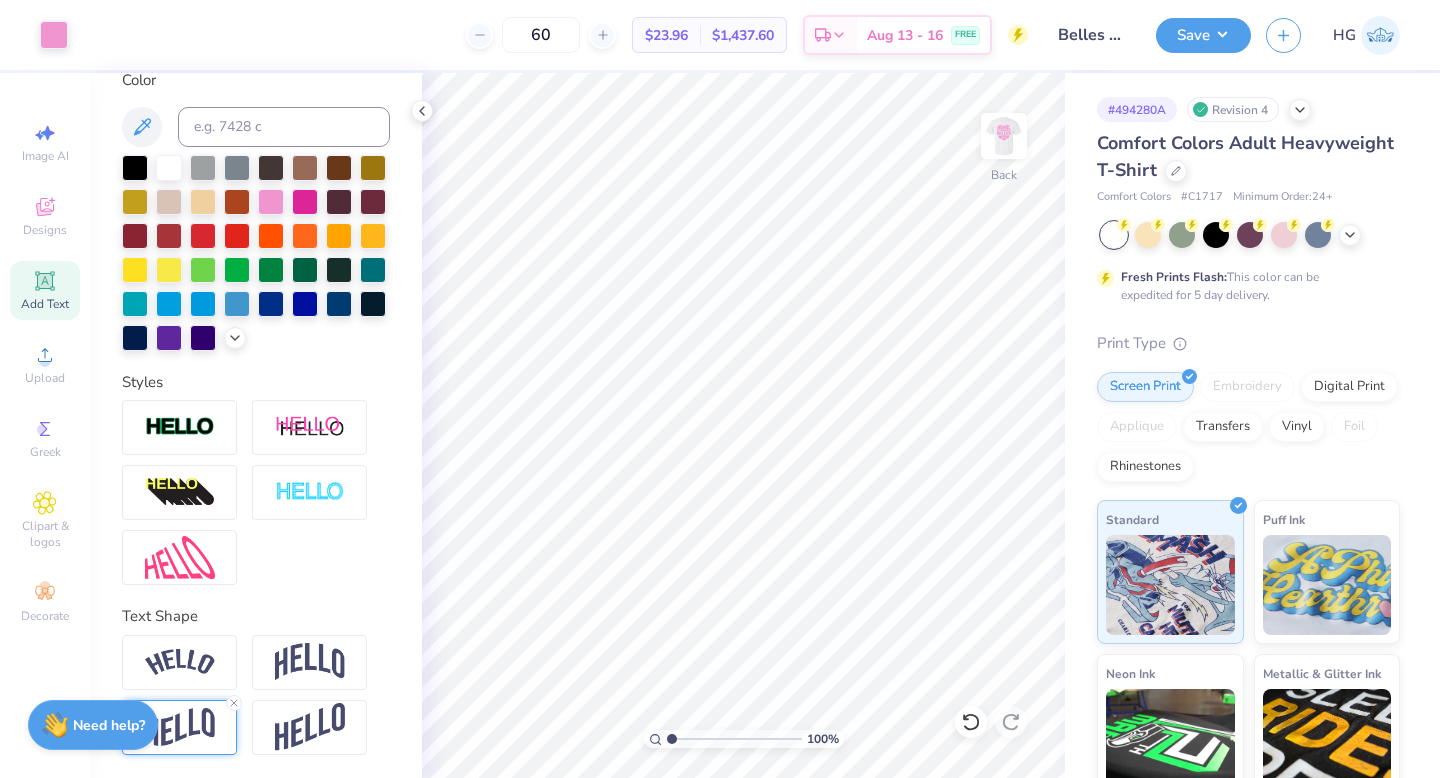 type on "60" 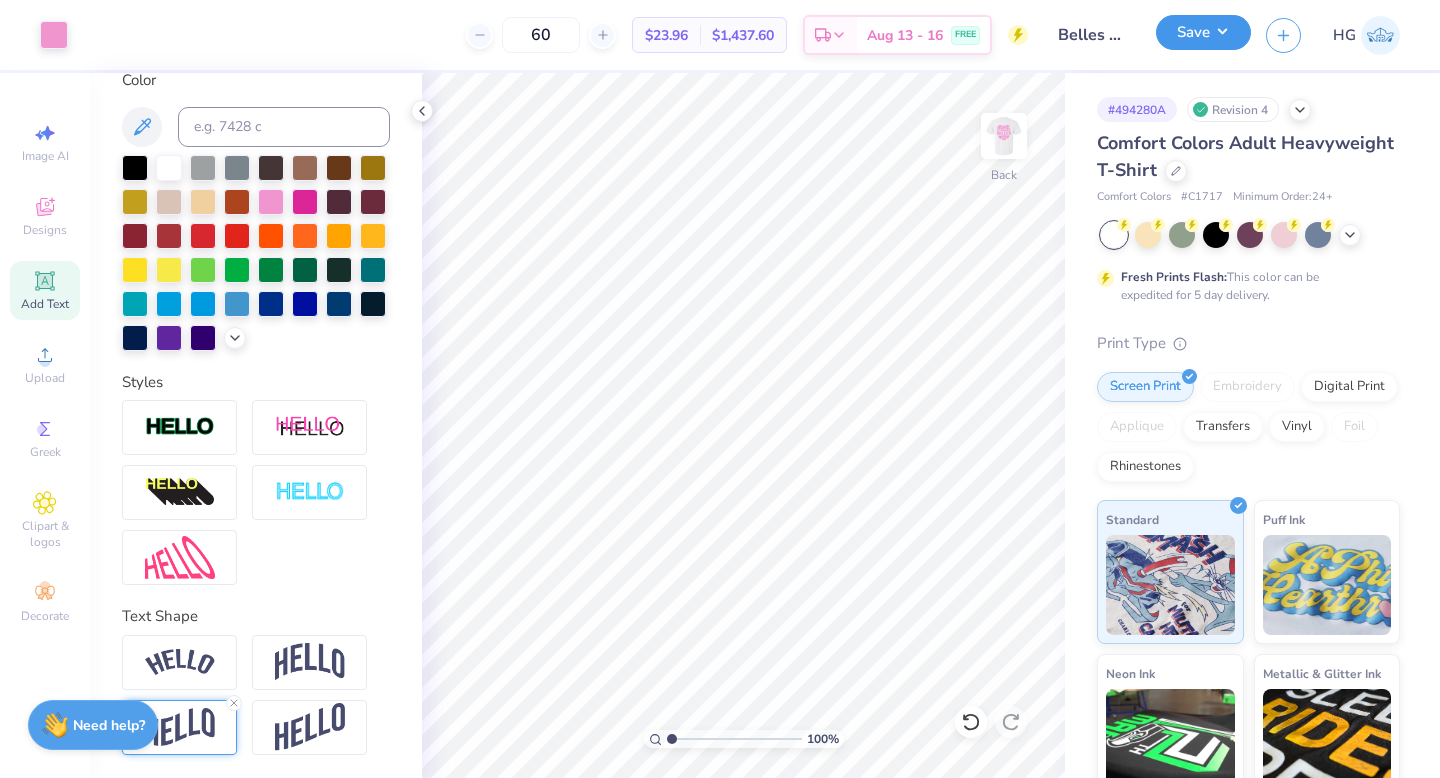 click on "Save" at bounding box center (1203, 32) 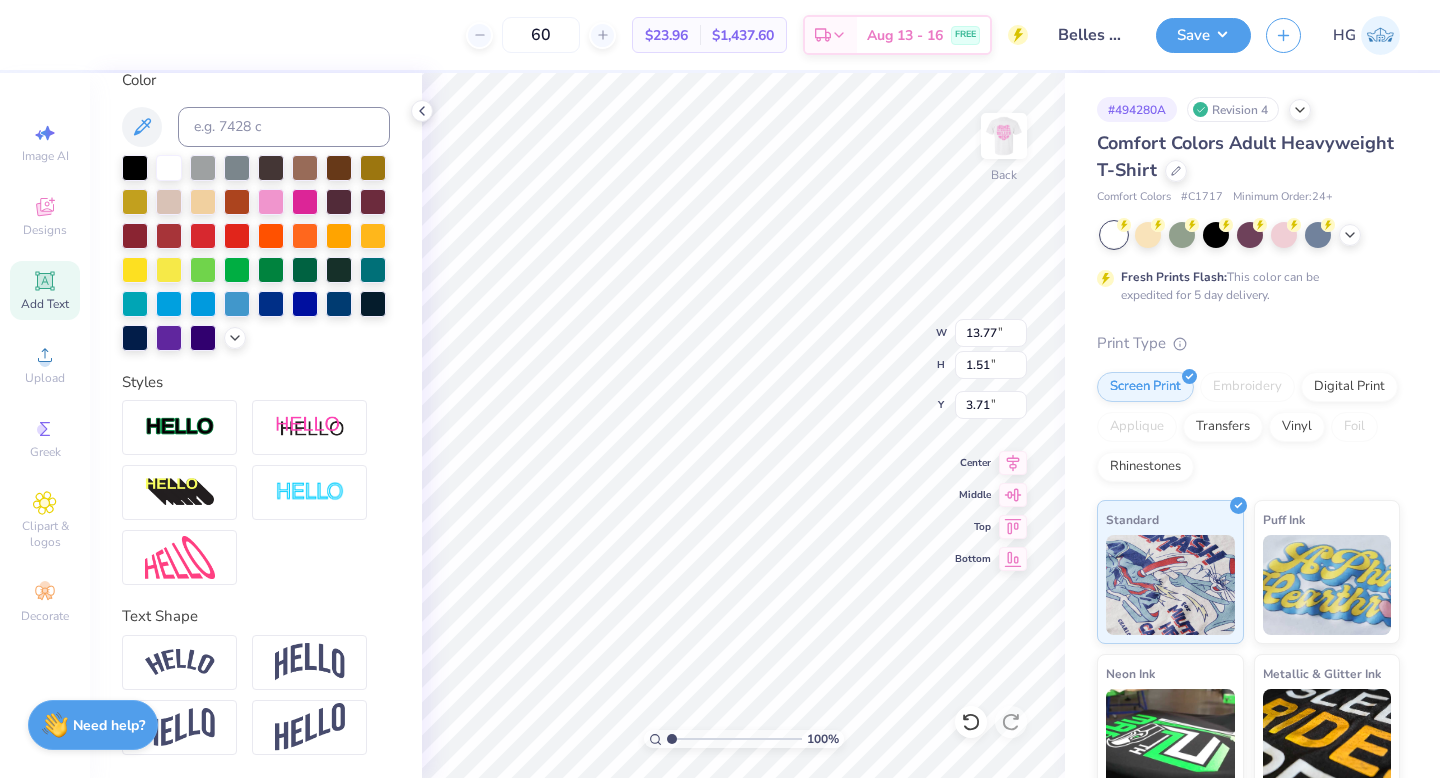 click at bounding box center (1380, 35) 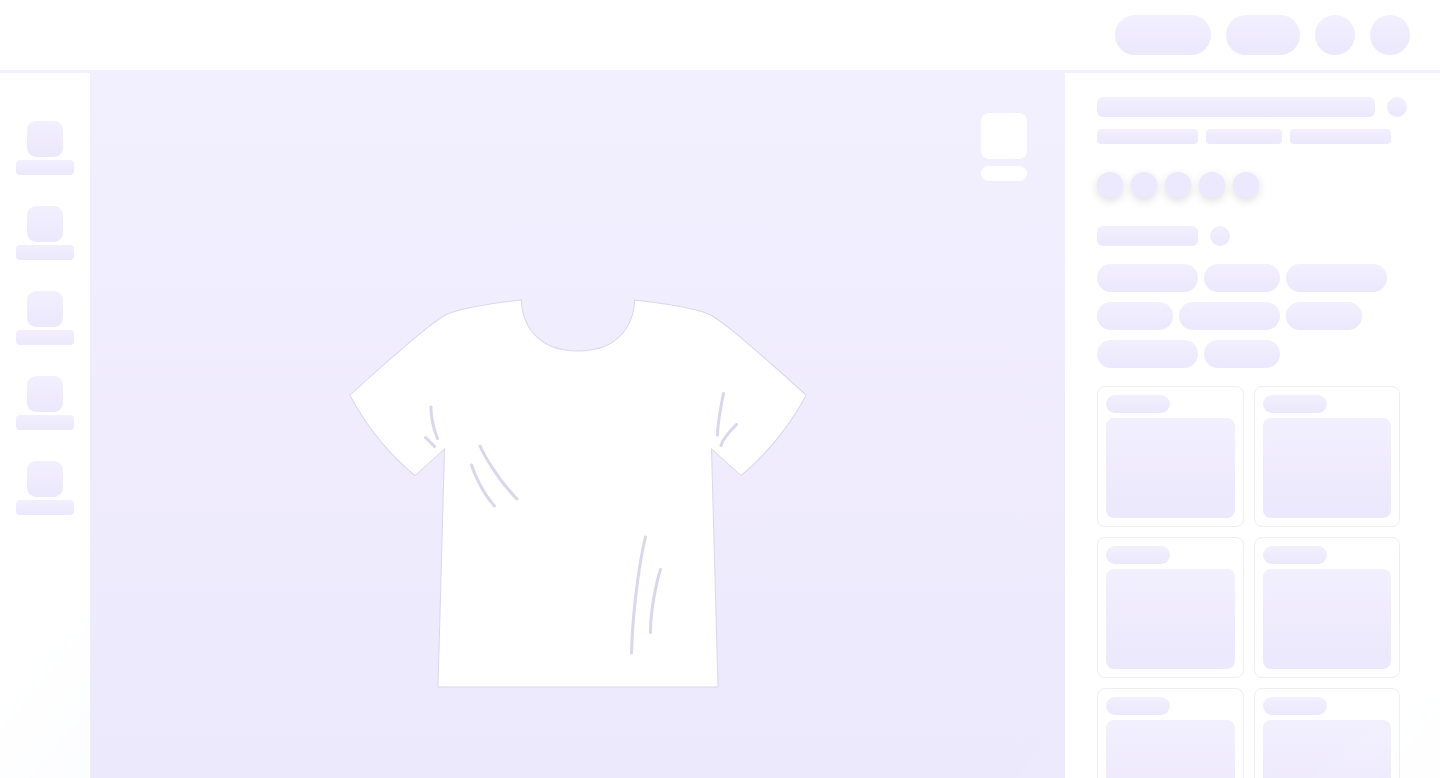 scroll, scrollTop: 0, scrollLeft: 0, axis: both 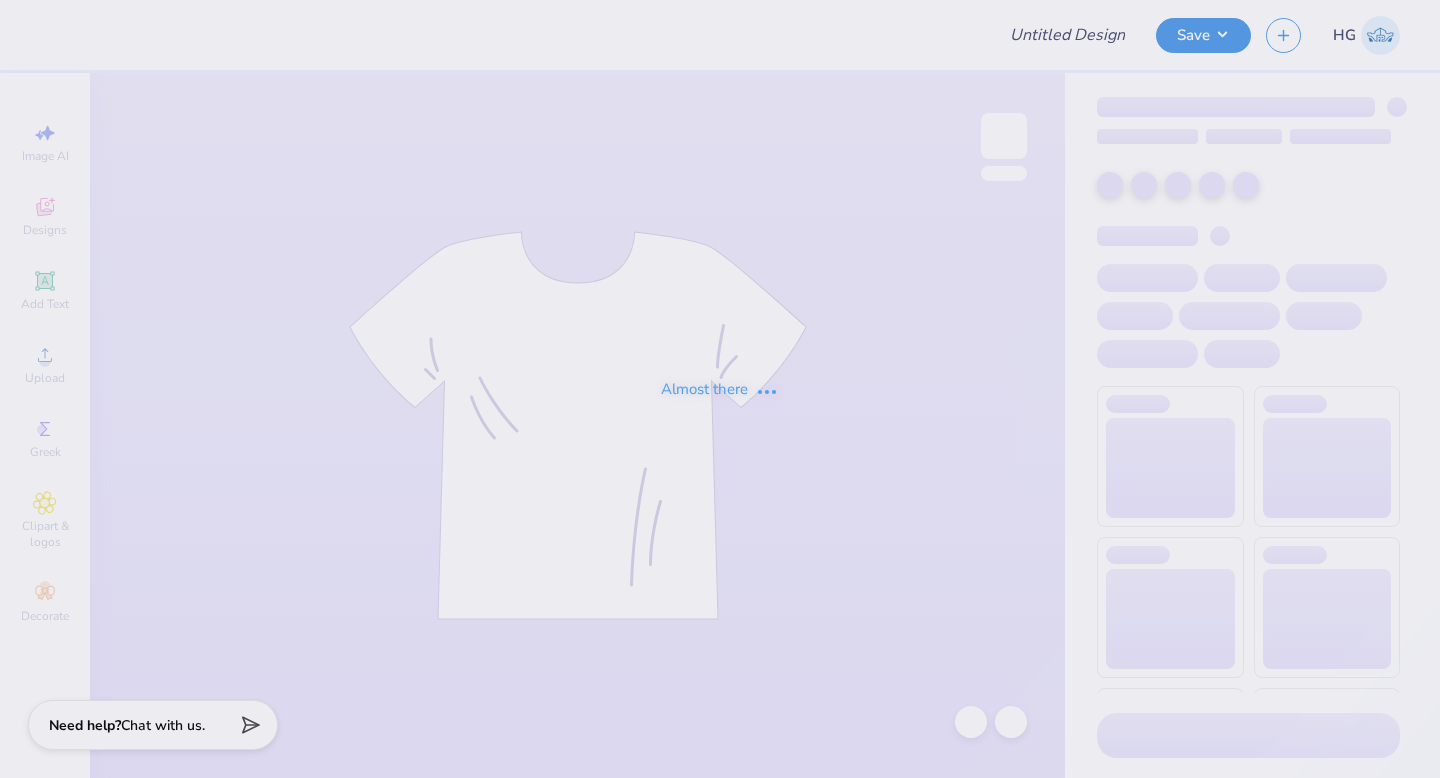 type on "BMOC 2025" 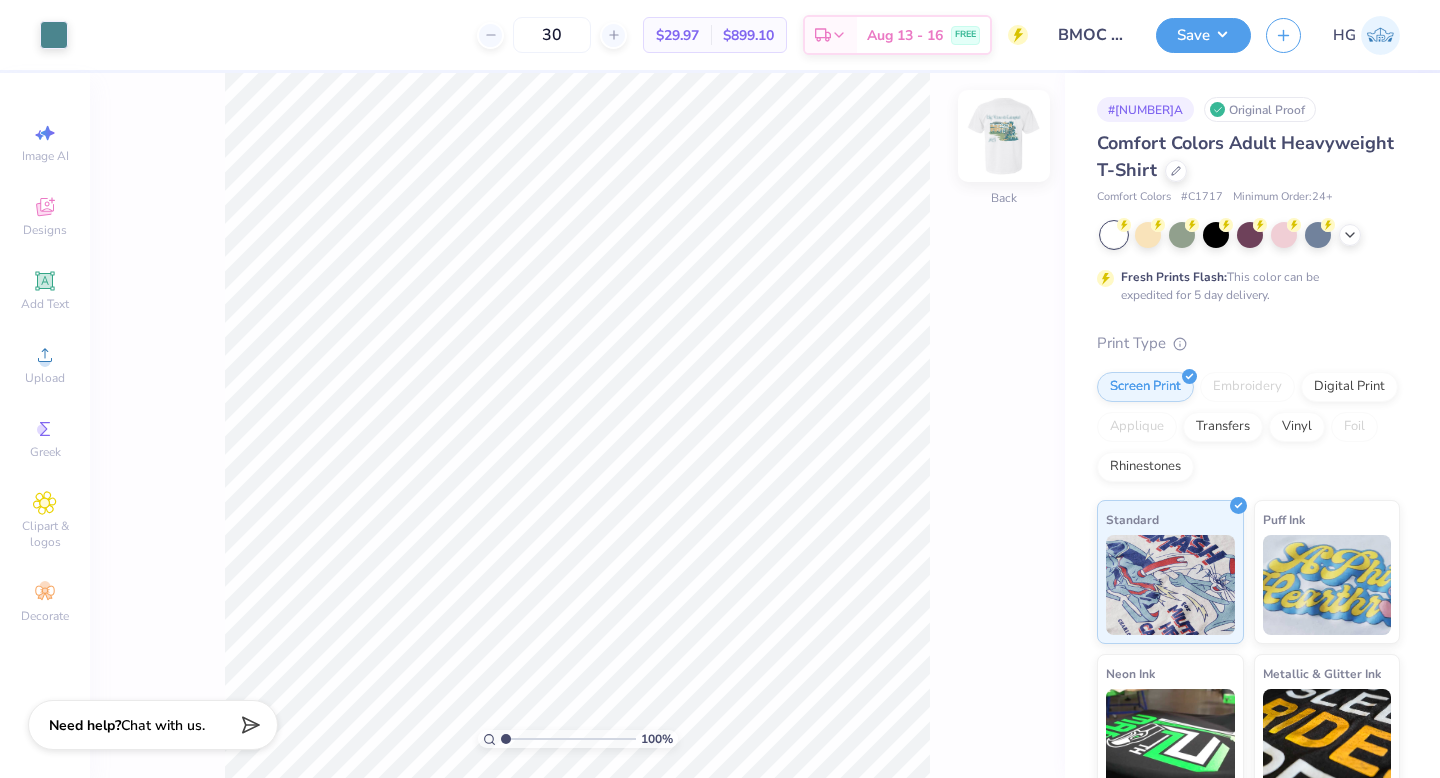 click at bounding box center [1004, 136] 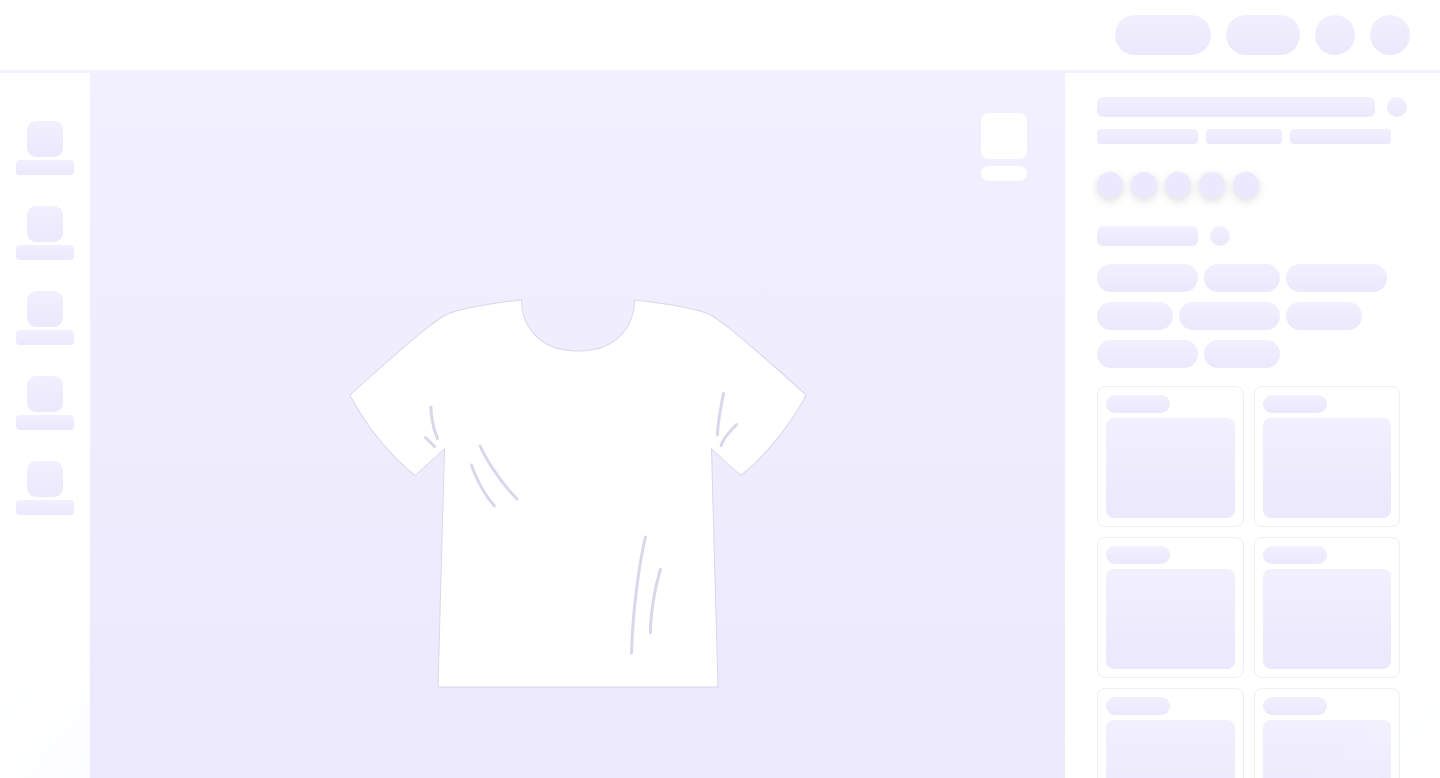 scroll, scrollTop: 0, scrollLeft: 0, axis: both 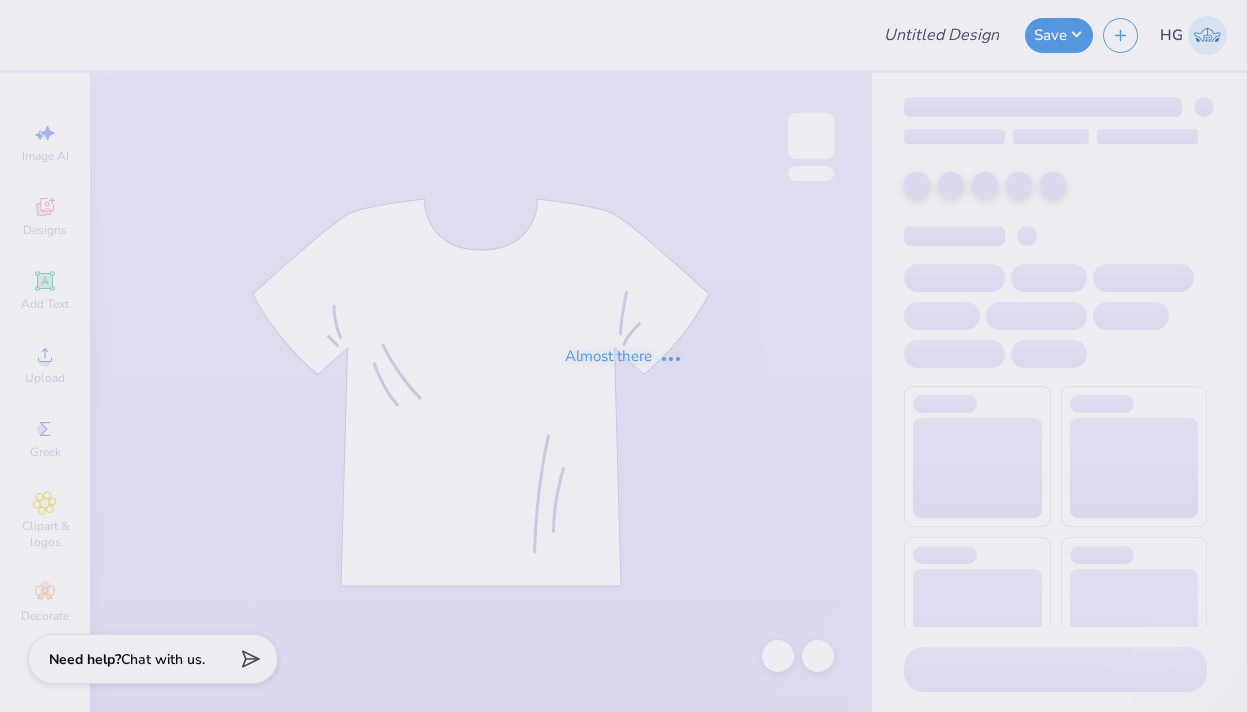 type on "ZTA Suits" 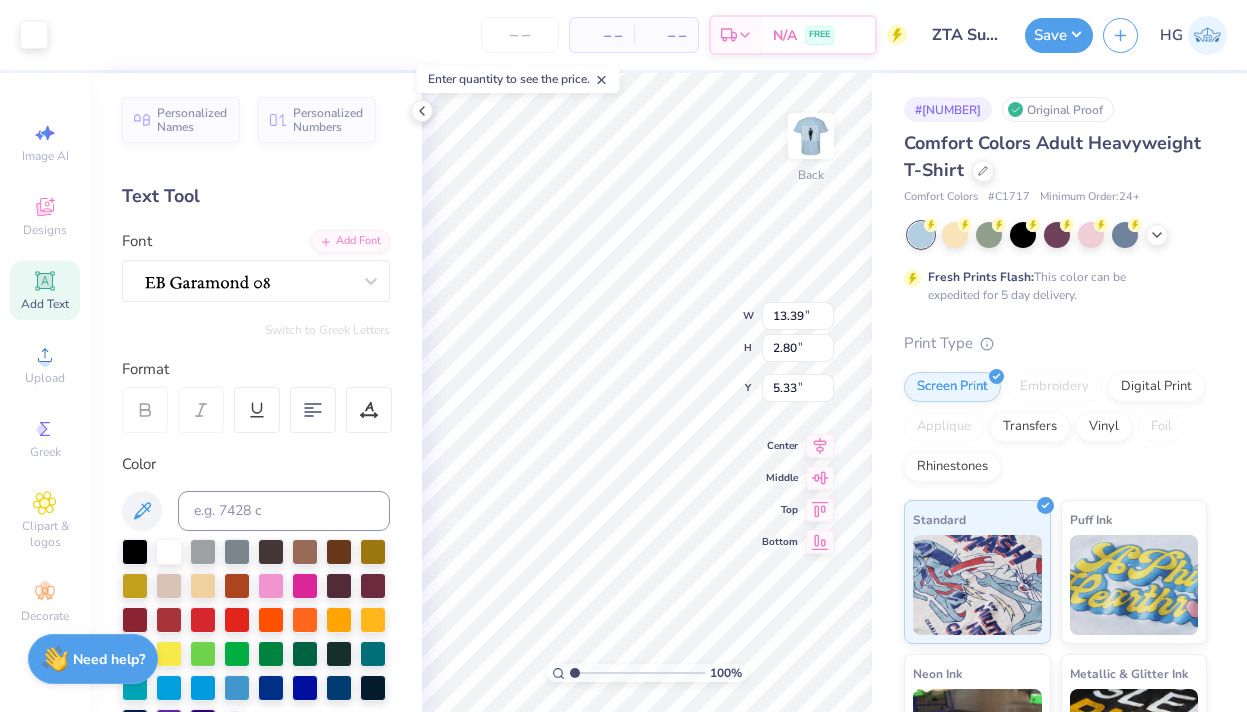 type on "3.49" 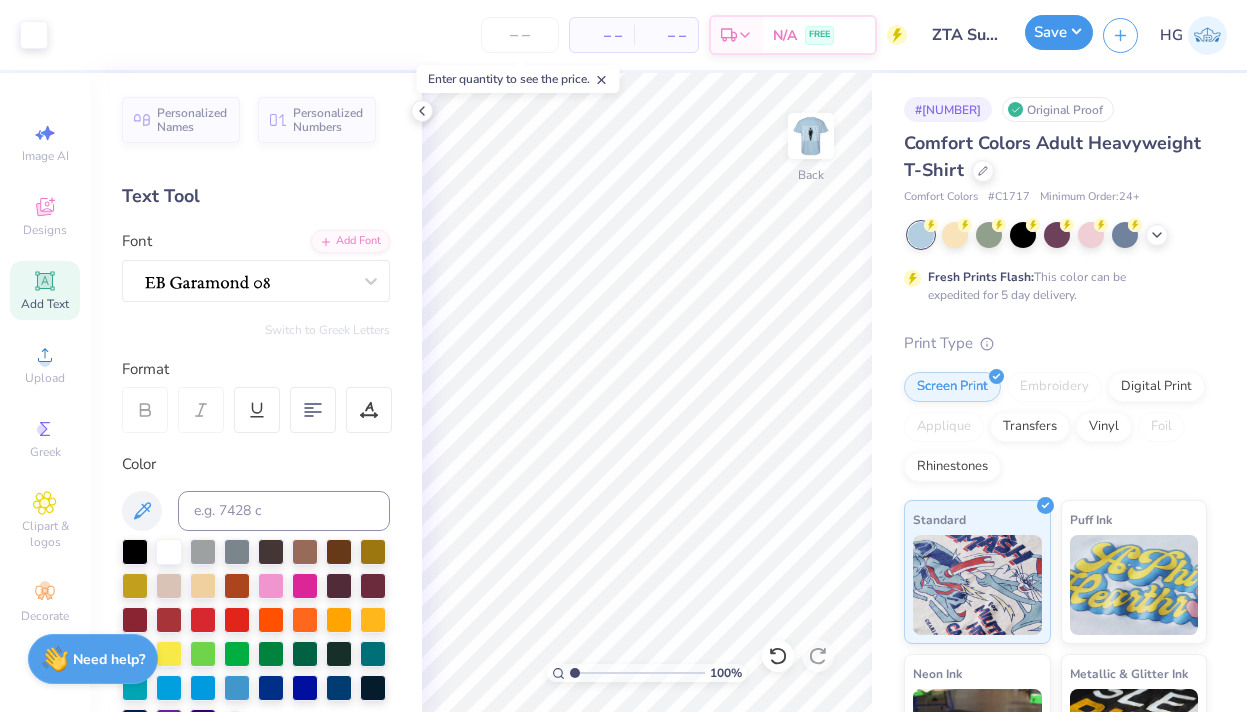 click on "Save" at bounding box center (1059, 32) 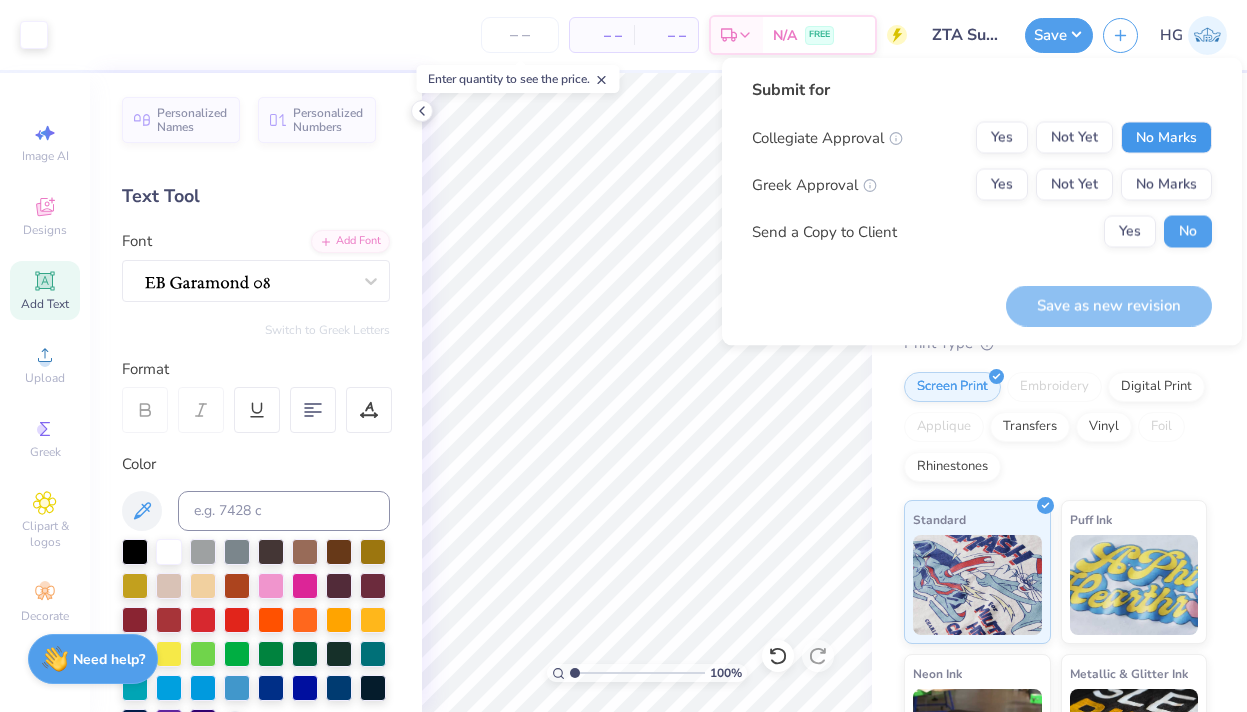 click on "No Marks" at bounding box center [1166, 138] 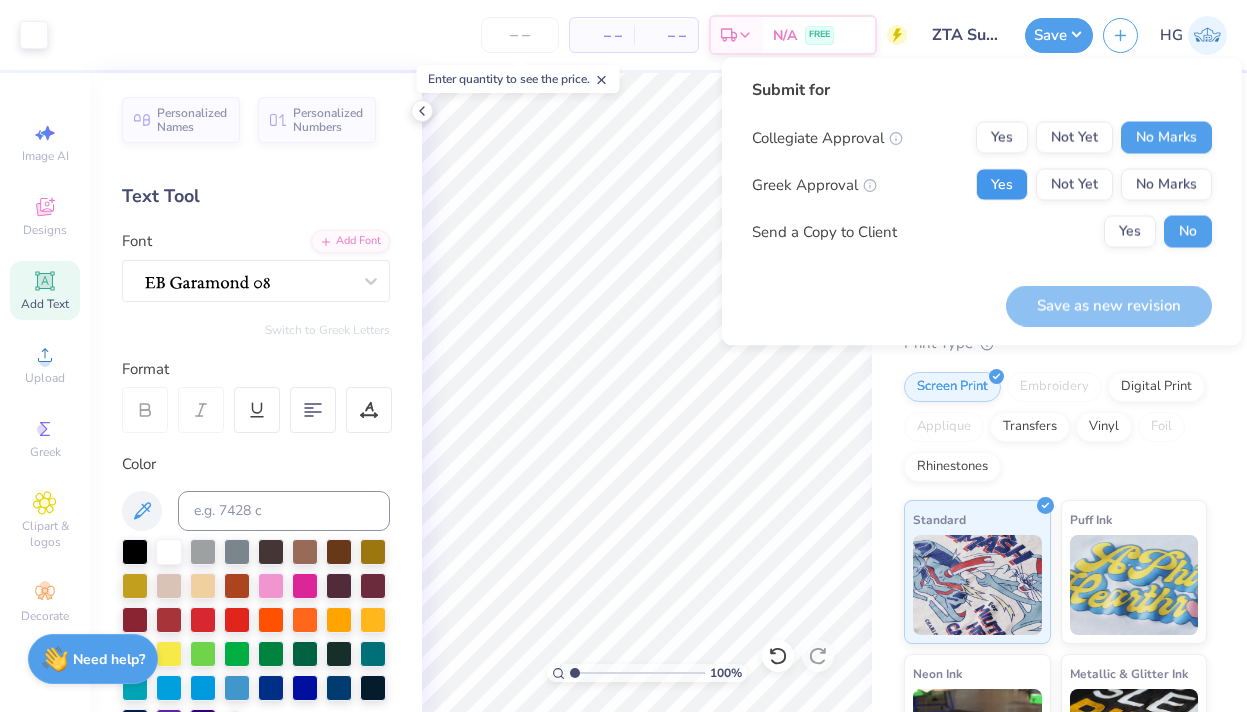 click on "Yes" at bounding box center (1002, 185) 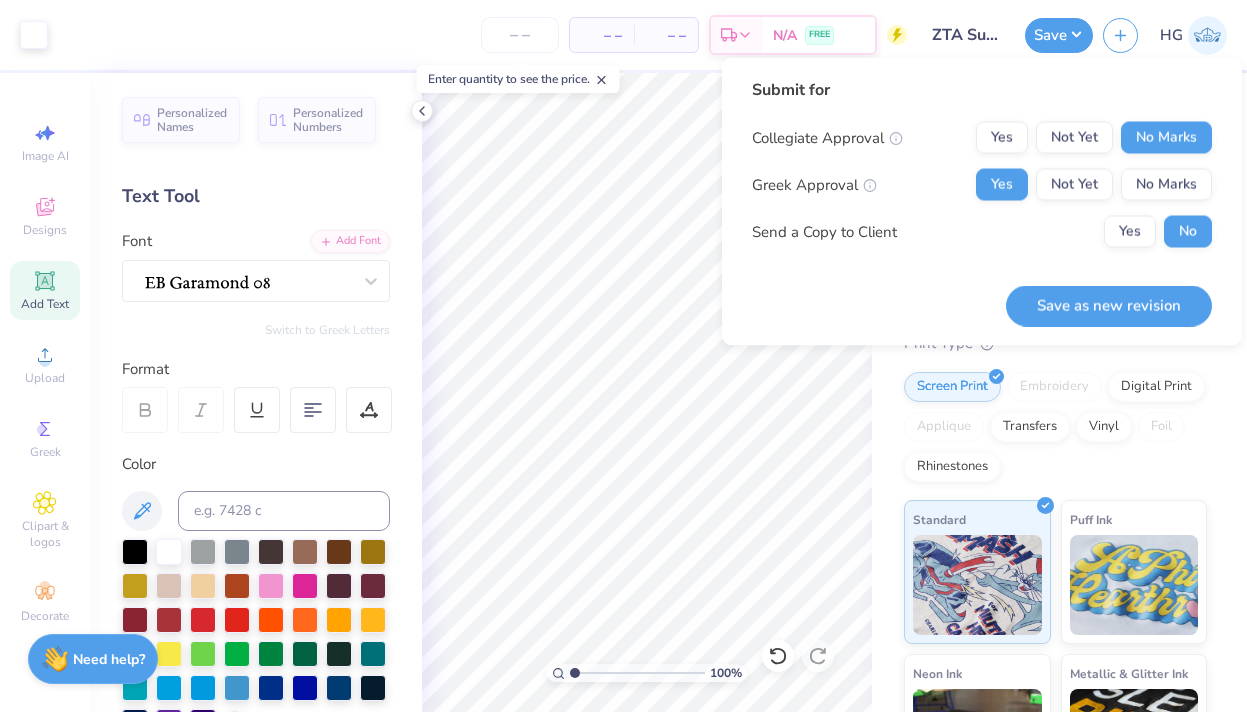 click on "Save as new revision" at bounding box center [1109, 305] 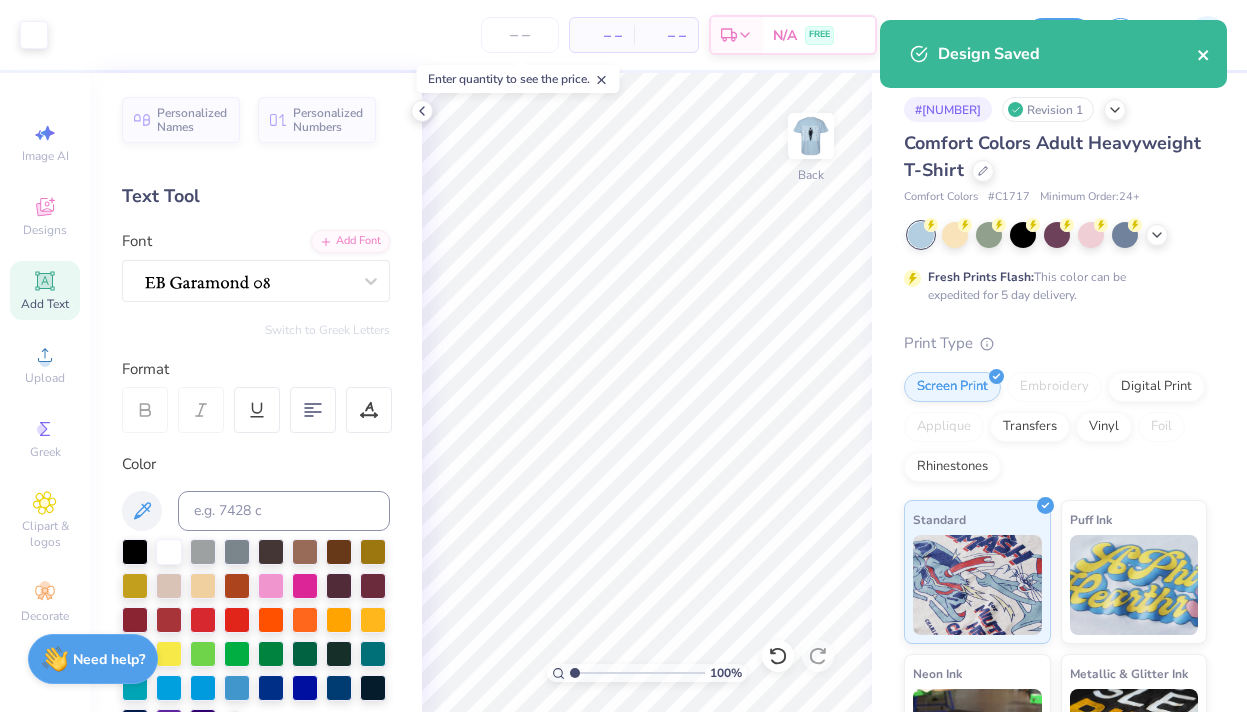 click 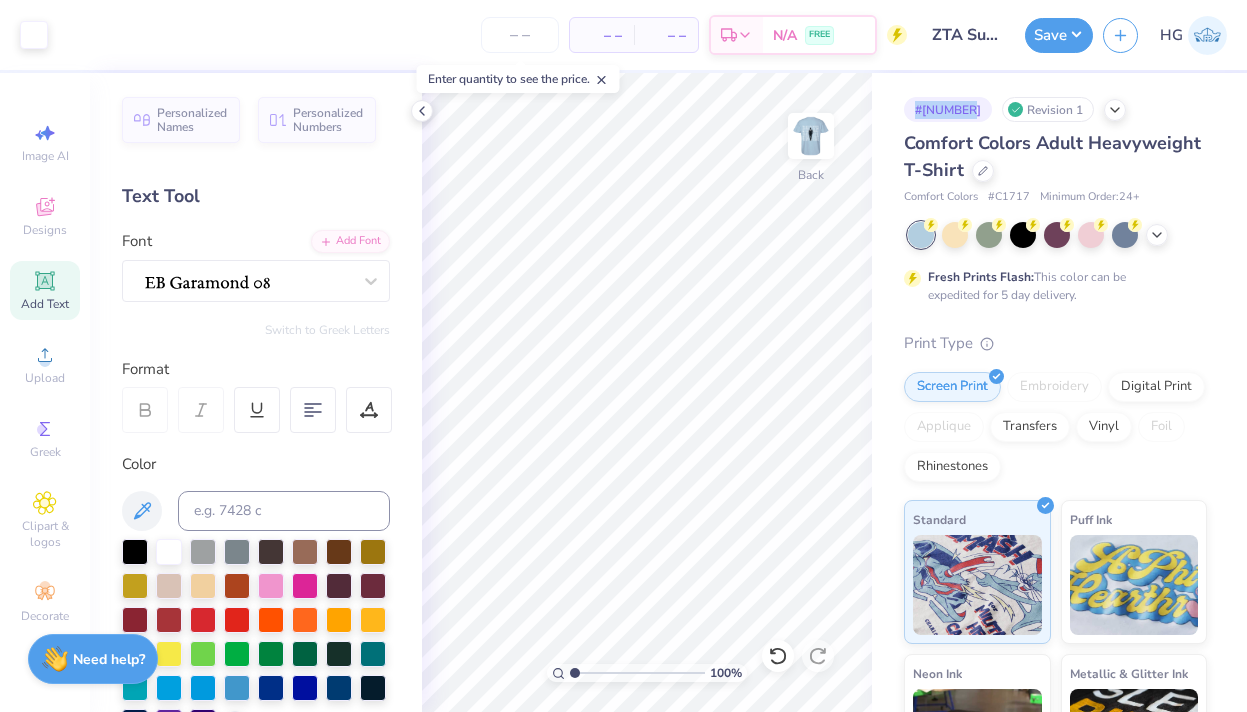 drag, startPoint x: 973, startPoint y: 109, endPoint x: 910, endPoint y: 109, distance: 63 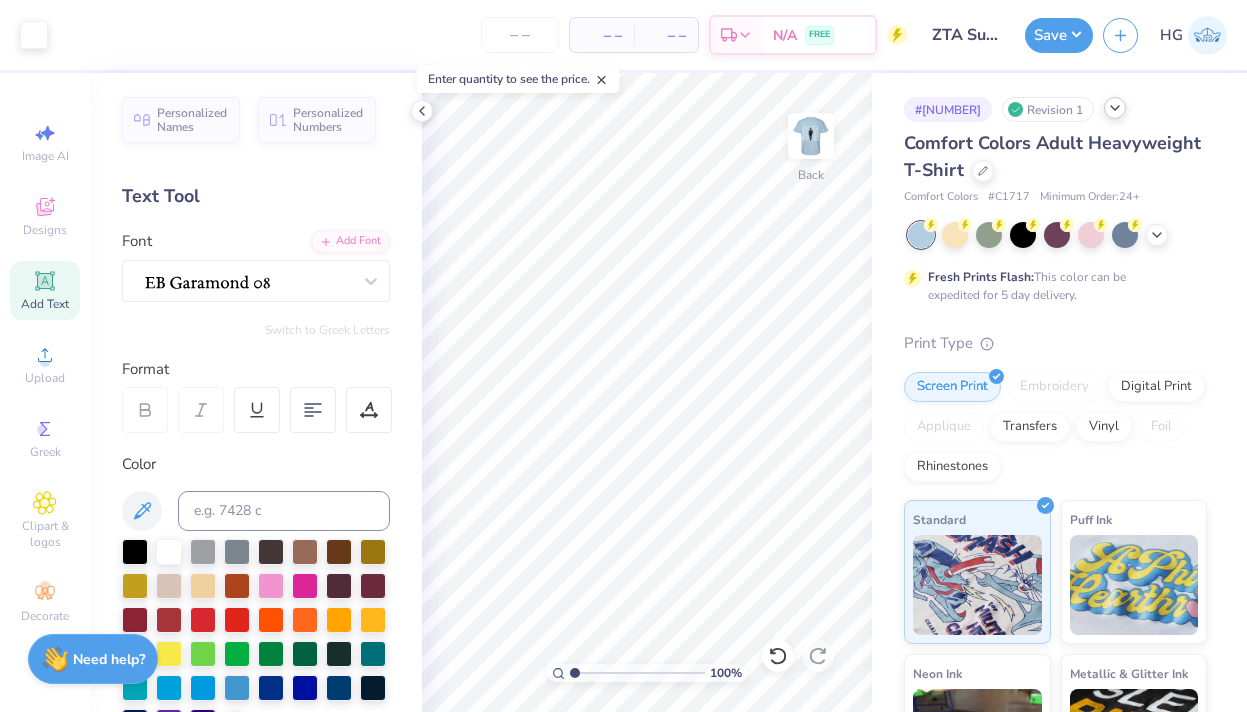 click 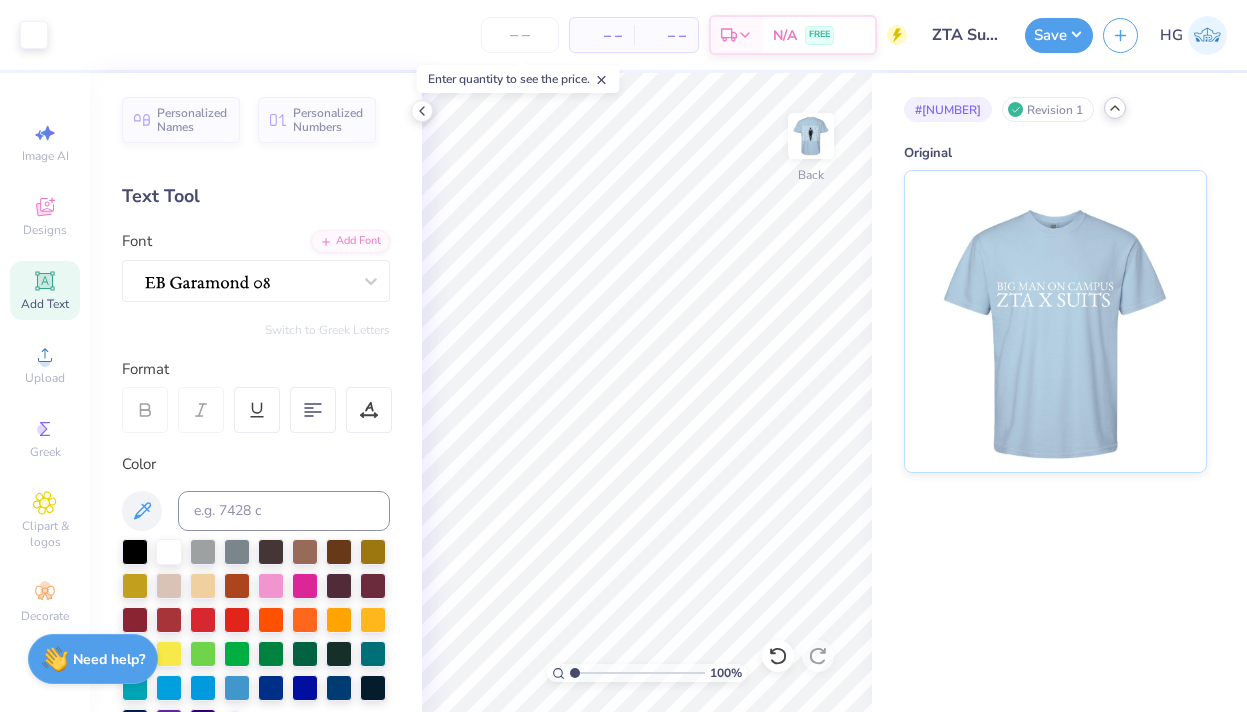 click 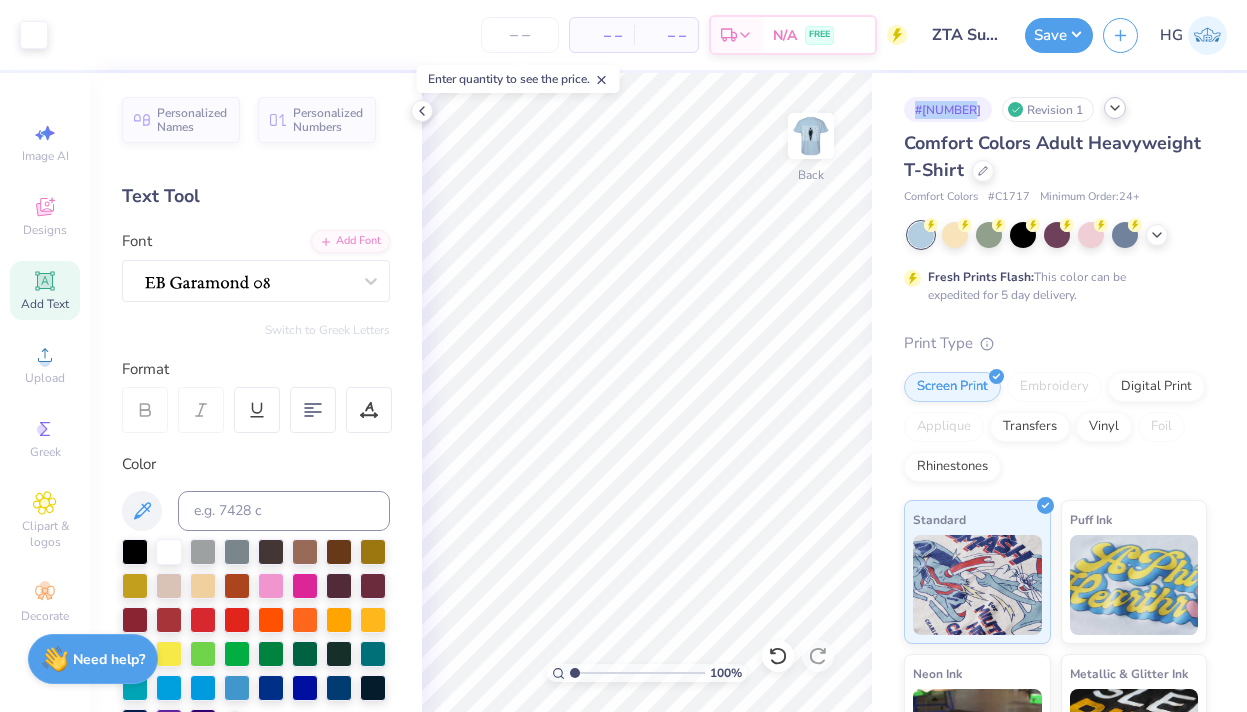 drag, startPoint x: 975, startPoint y: 112, endPoint x: 902, endPoint y: 110, distance: 73.02739 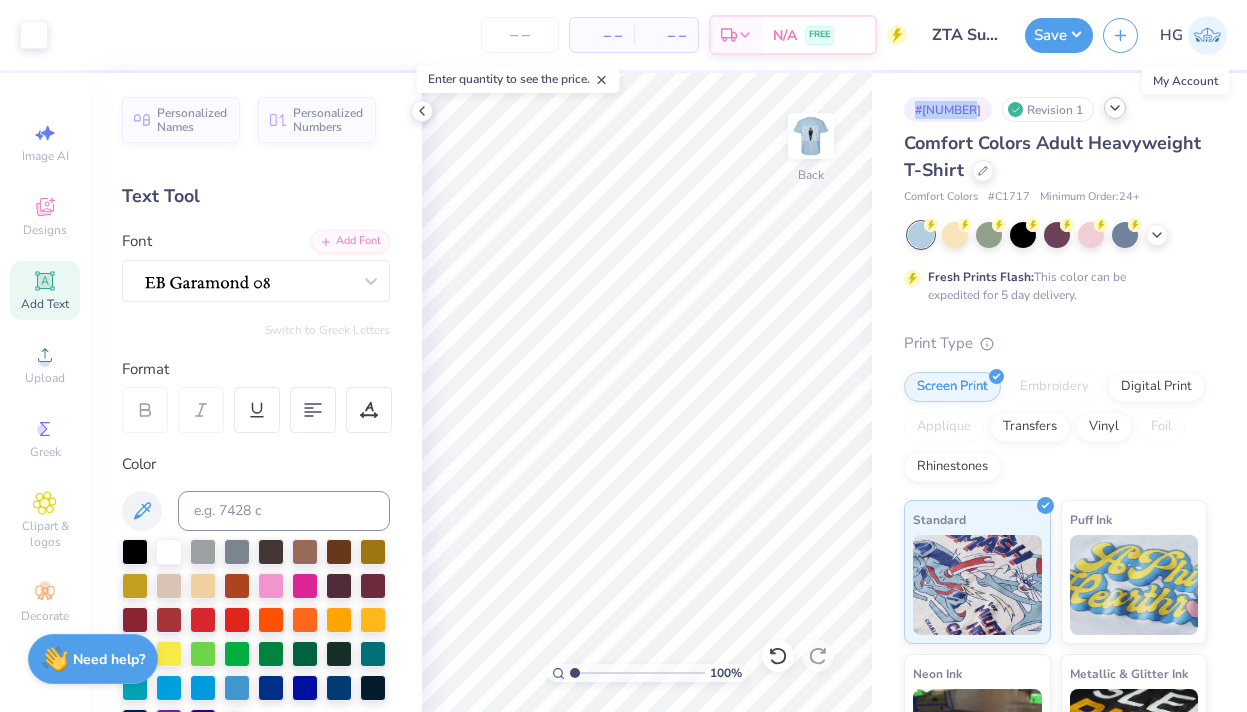 click at bounding box center (1207, 35) 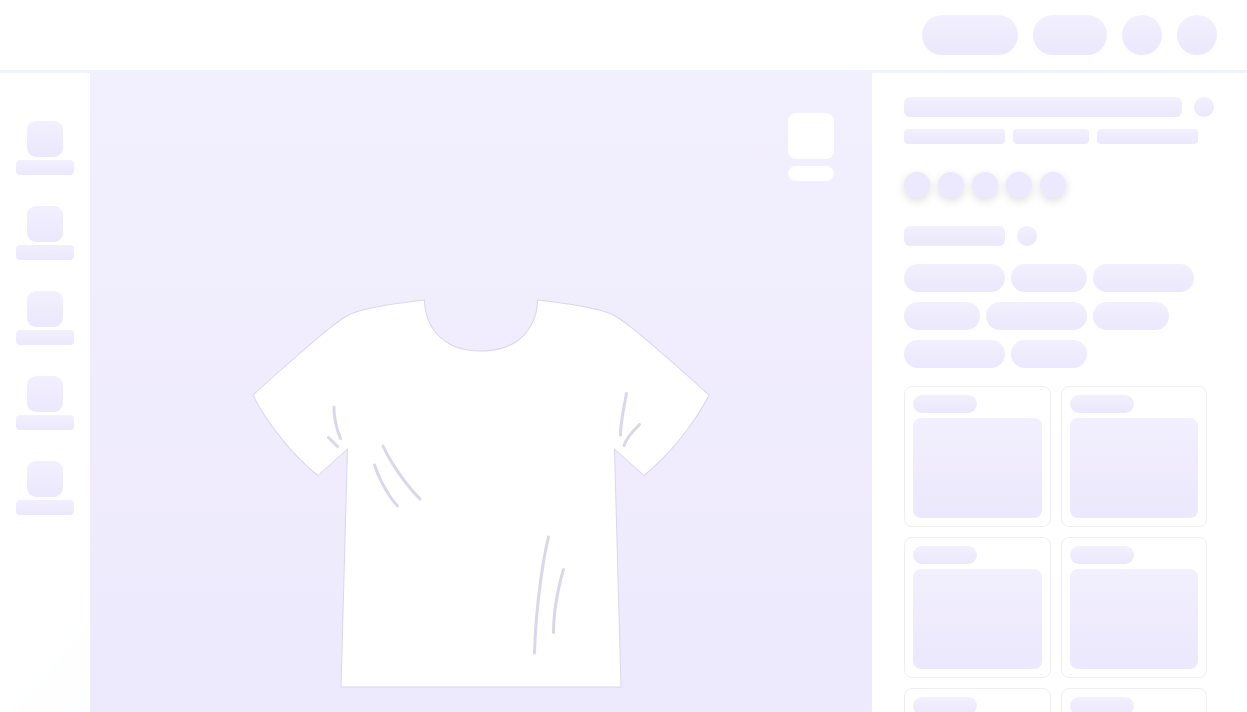 scroll, scrollTop: 0, scrollLeft: 0, axis: both 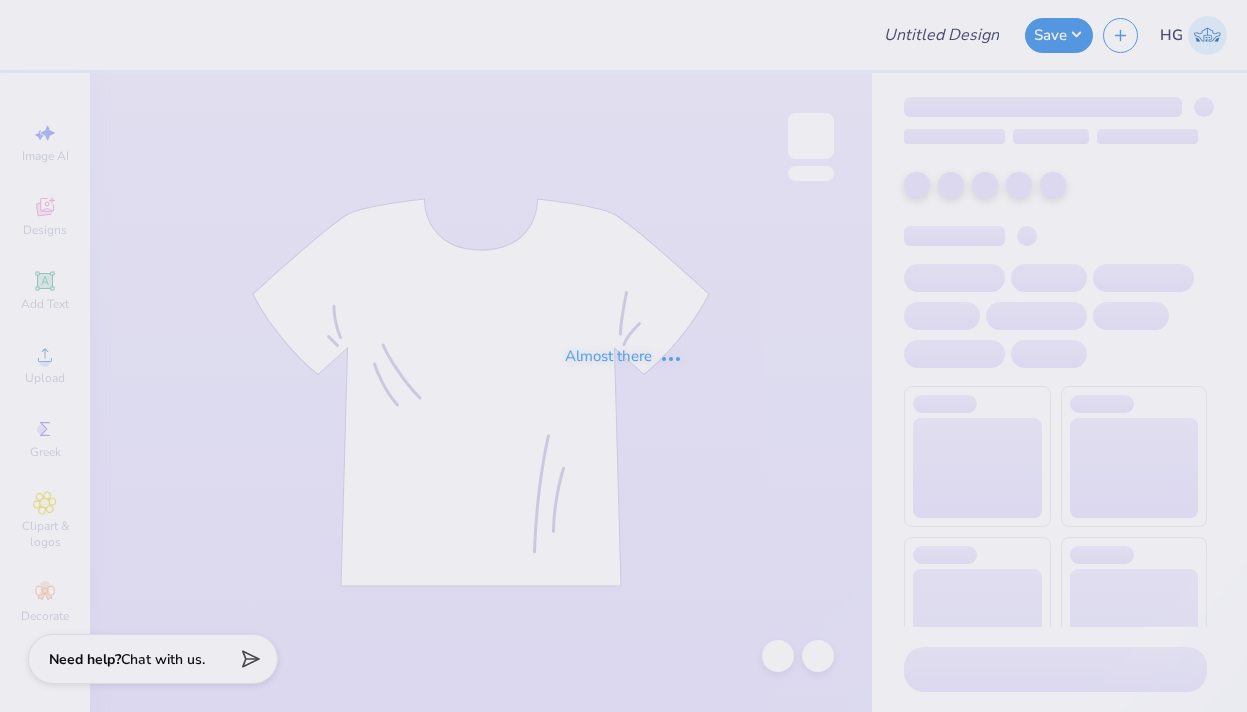 type on "ZTA x AMA" 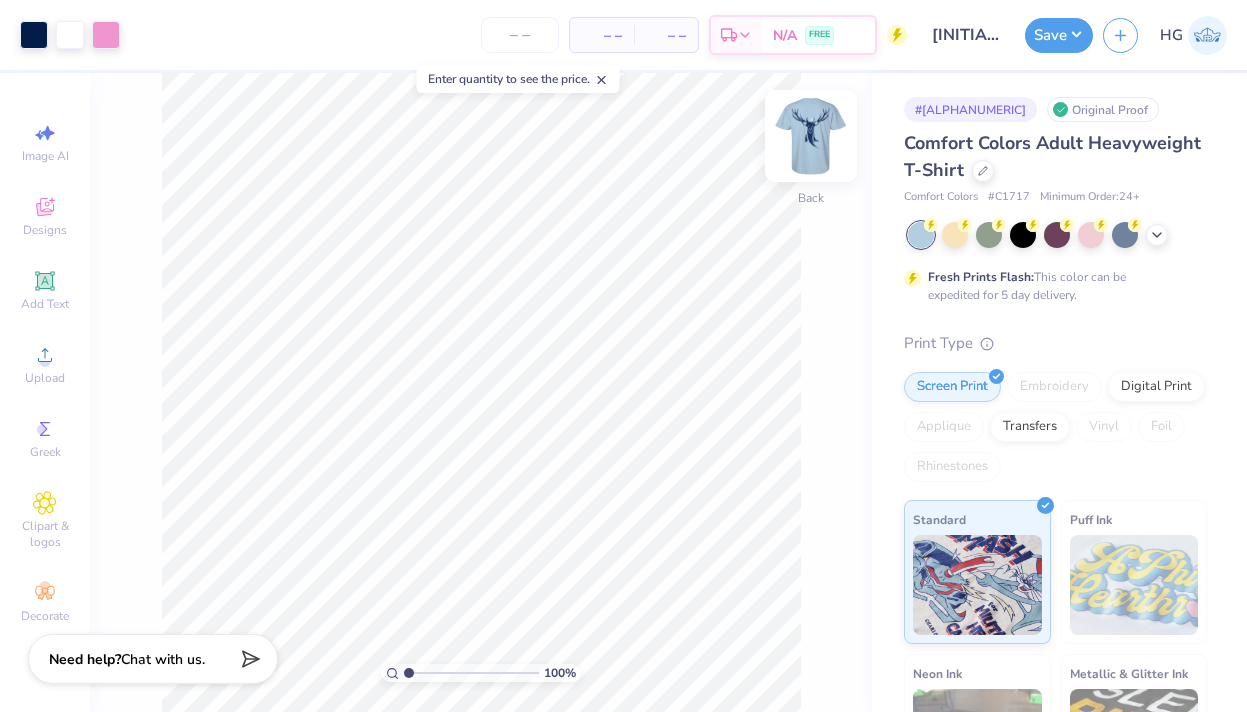 click at bounding box center [811, 136] 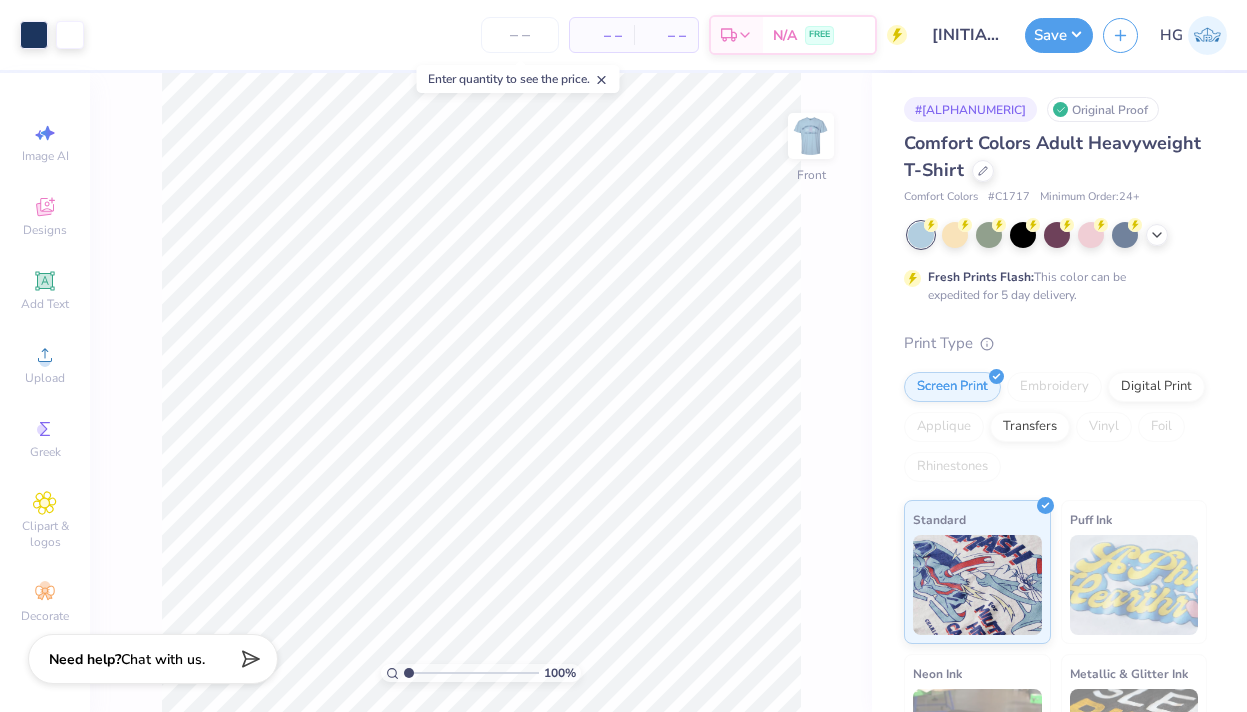 click at bounding box center (811, 136) 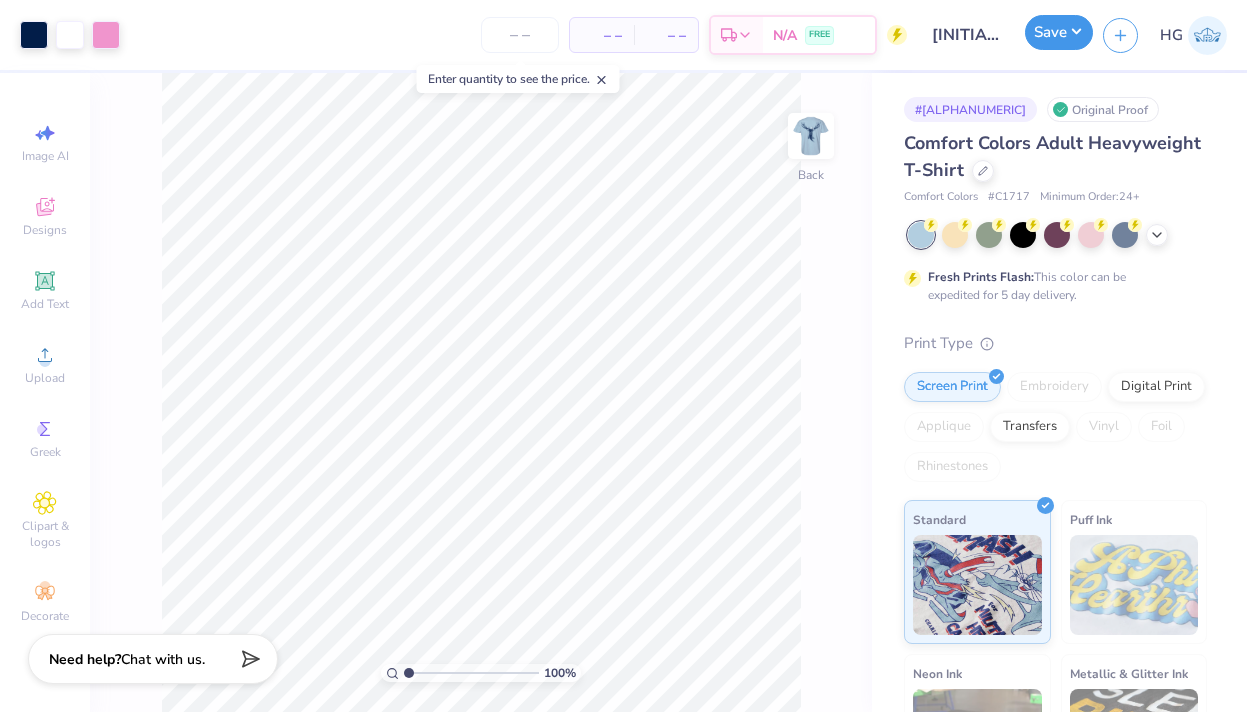 click on "Save" at bounding box center (1059, 32) 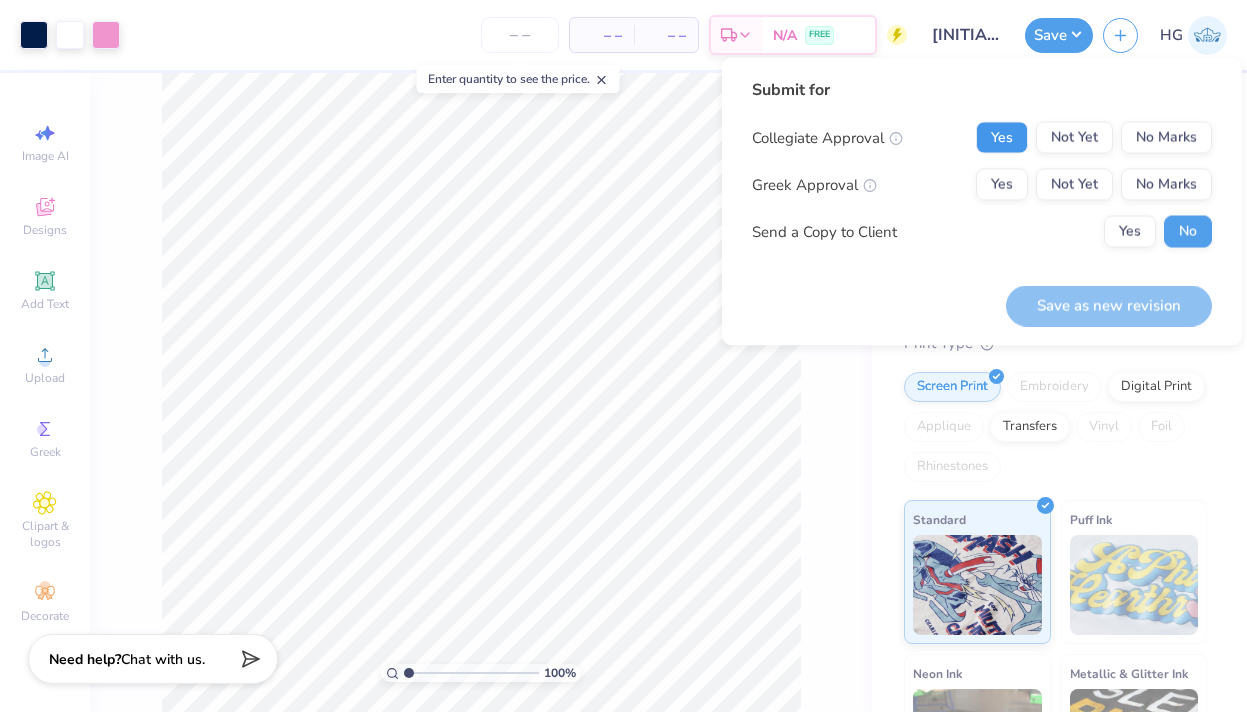 click on "Yes" at bounding box center [1002, 138] 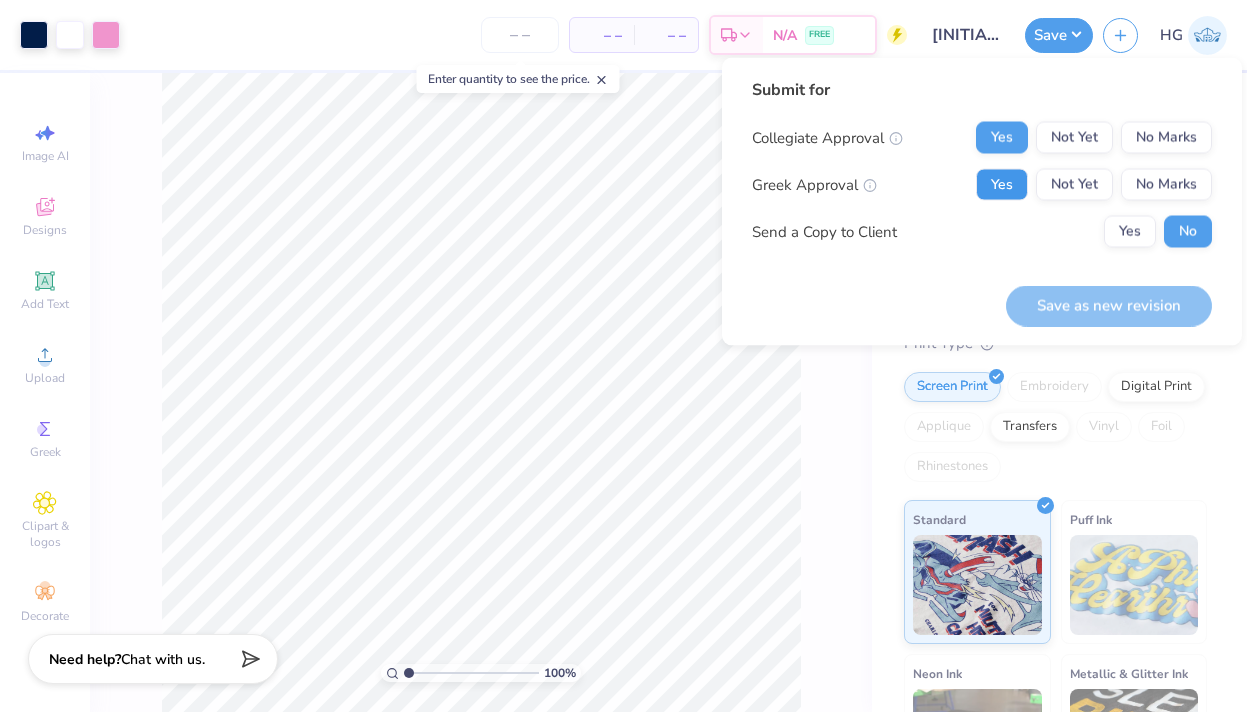 click on "Yes" at bounding box center [1002, 185] 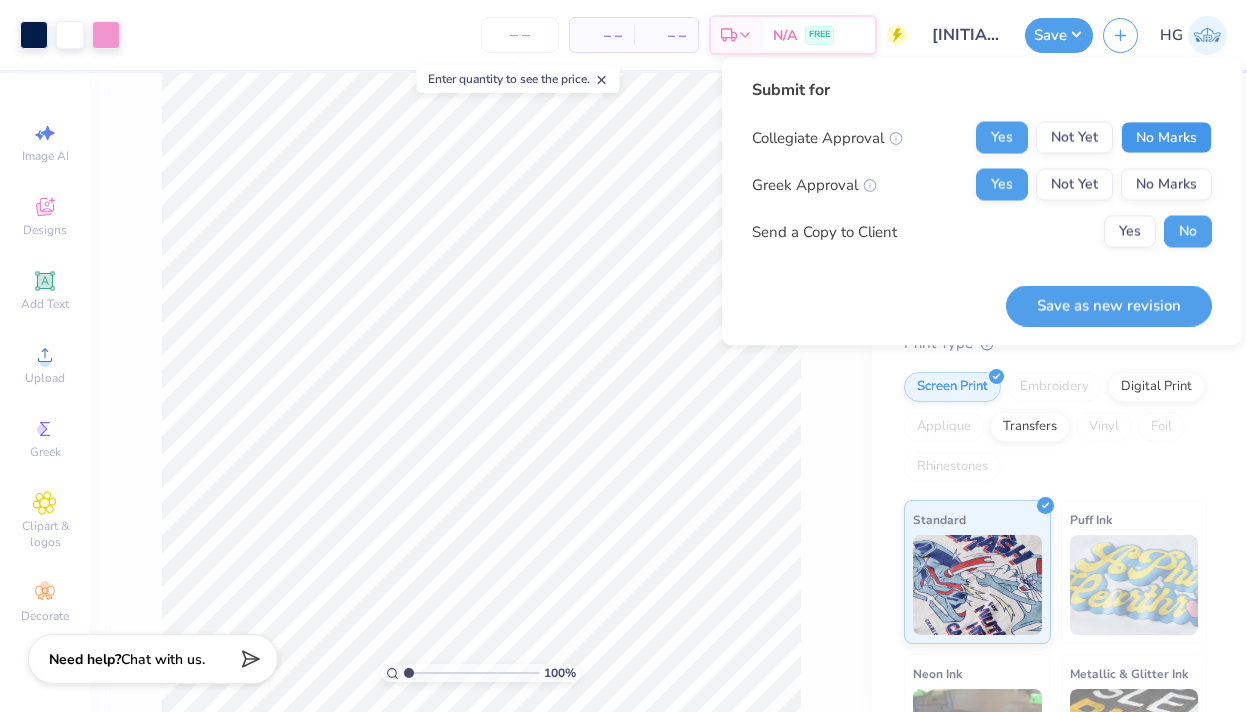 click on "No Marks" at bounding box center [1166, 138] 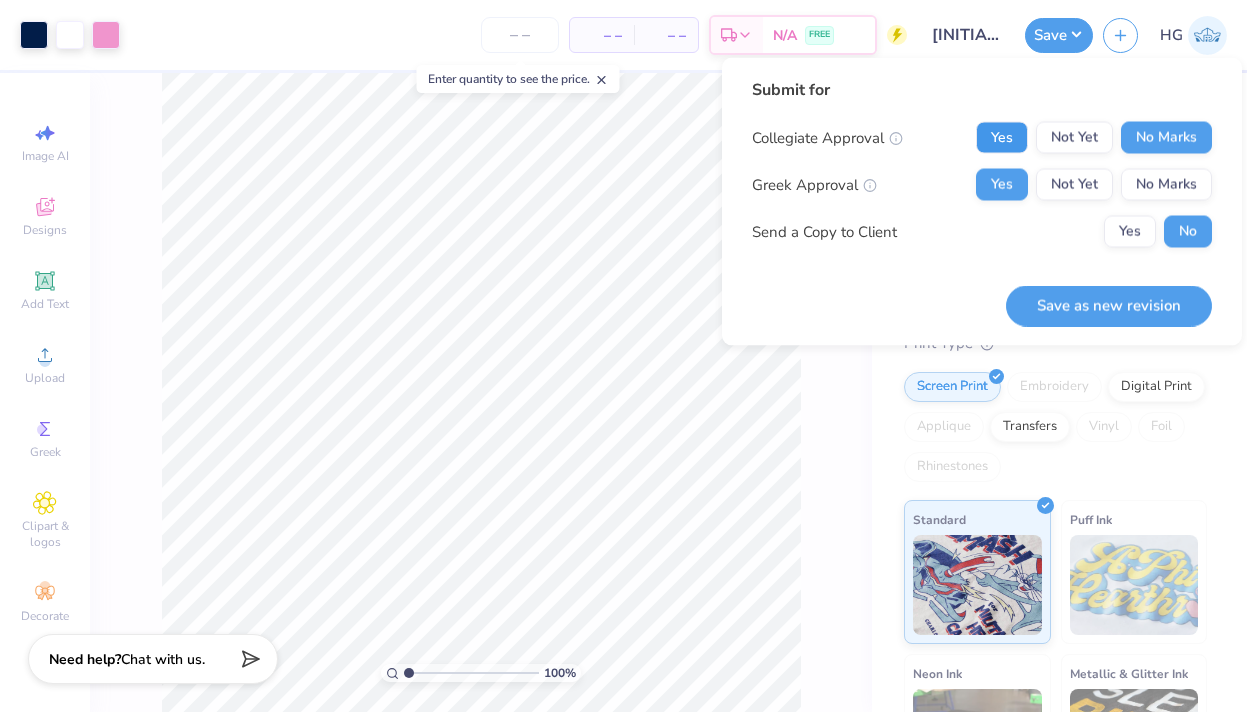 click on "Yes" at bounding box center [1002, 138] 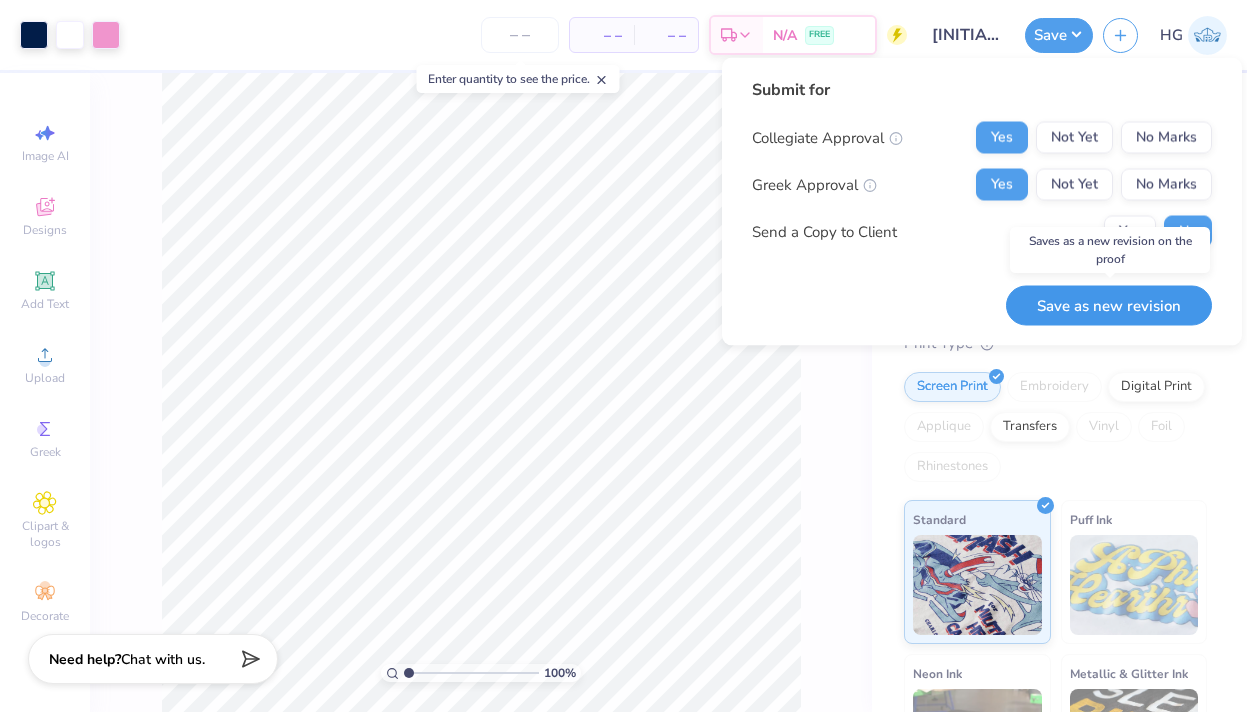 click on "Save as new revision" at bounding box center [1109, 305] 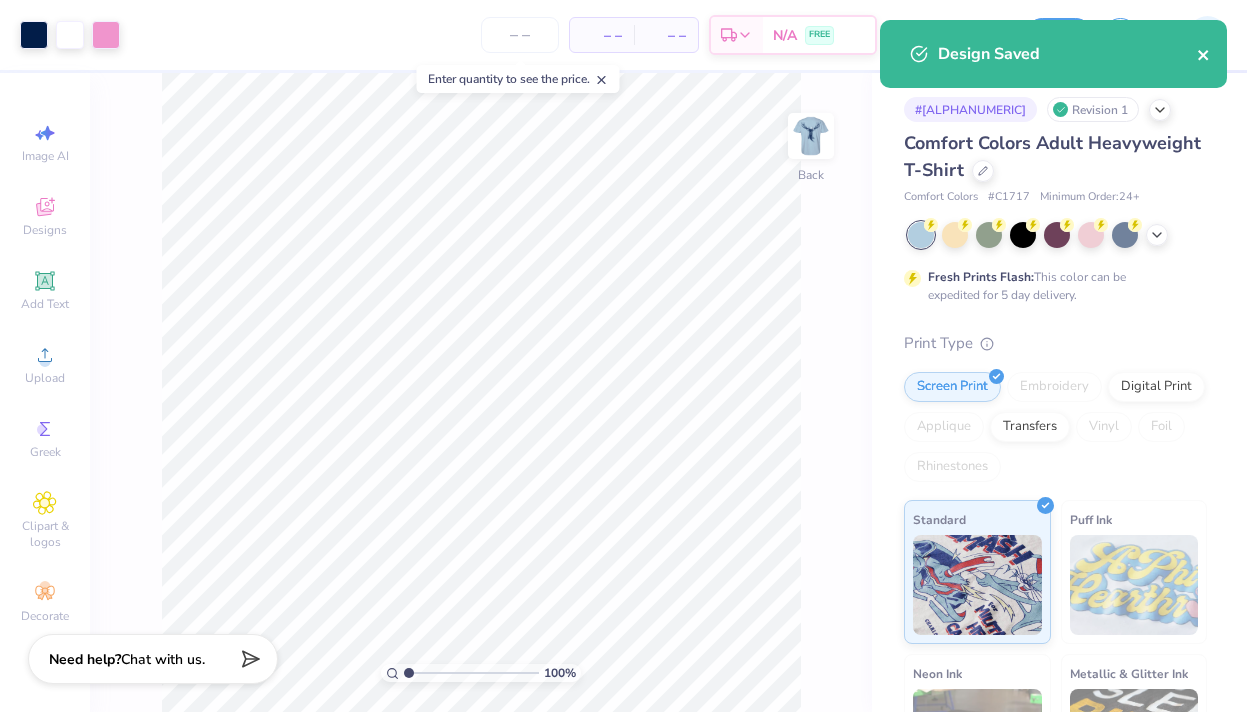 click 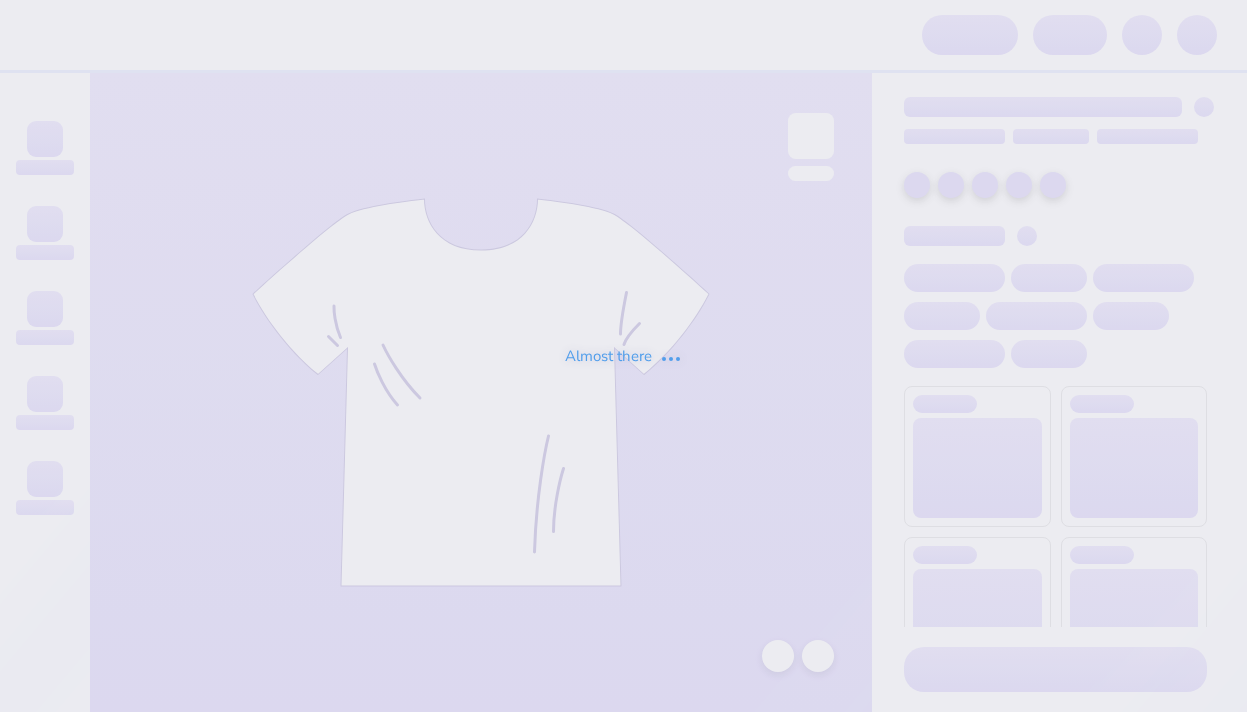 scroll, scrollTop: 0, scrollLeft: 0, axis: both 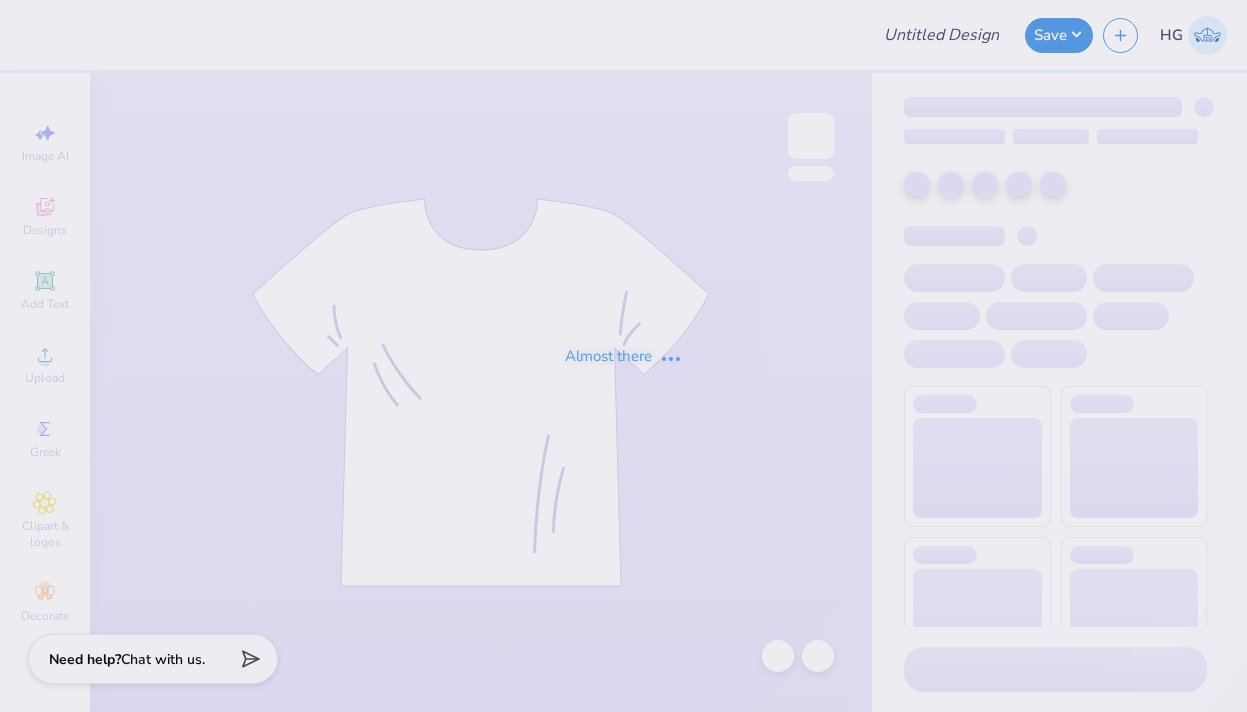type on "ZTA (ATO)" 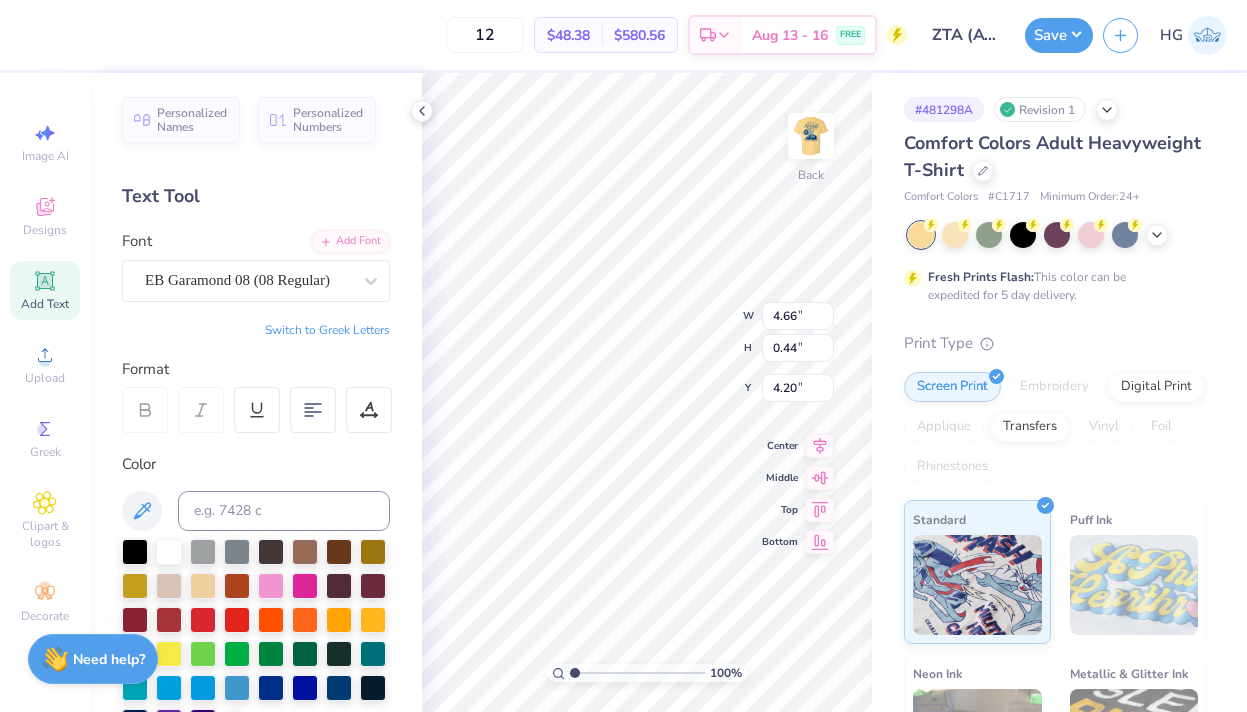 type on "12.00" 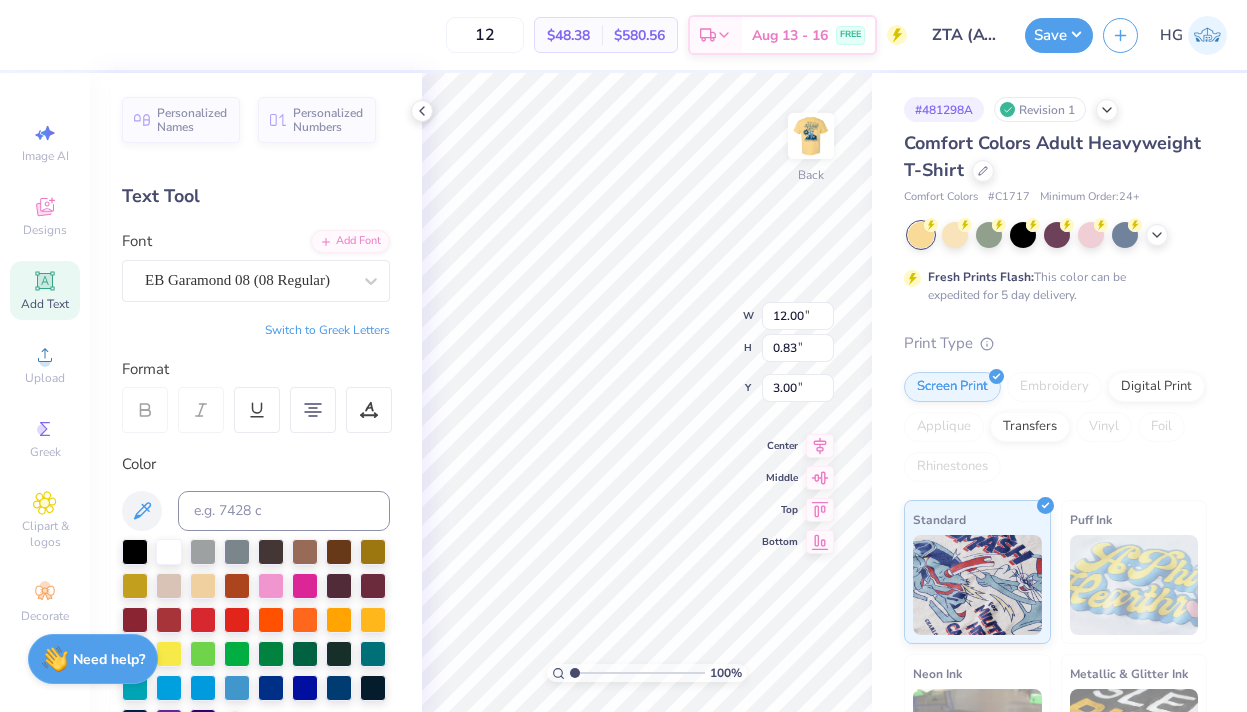 type on "12.72" 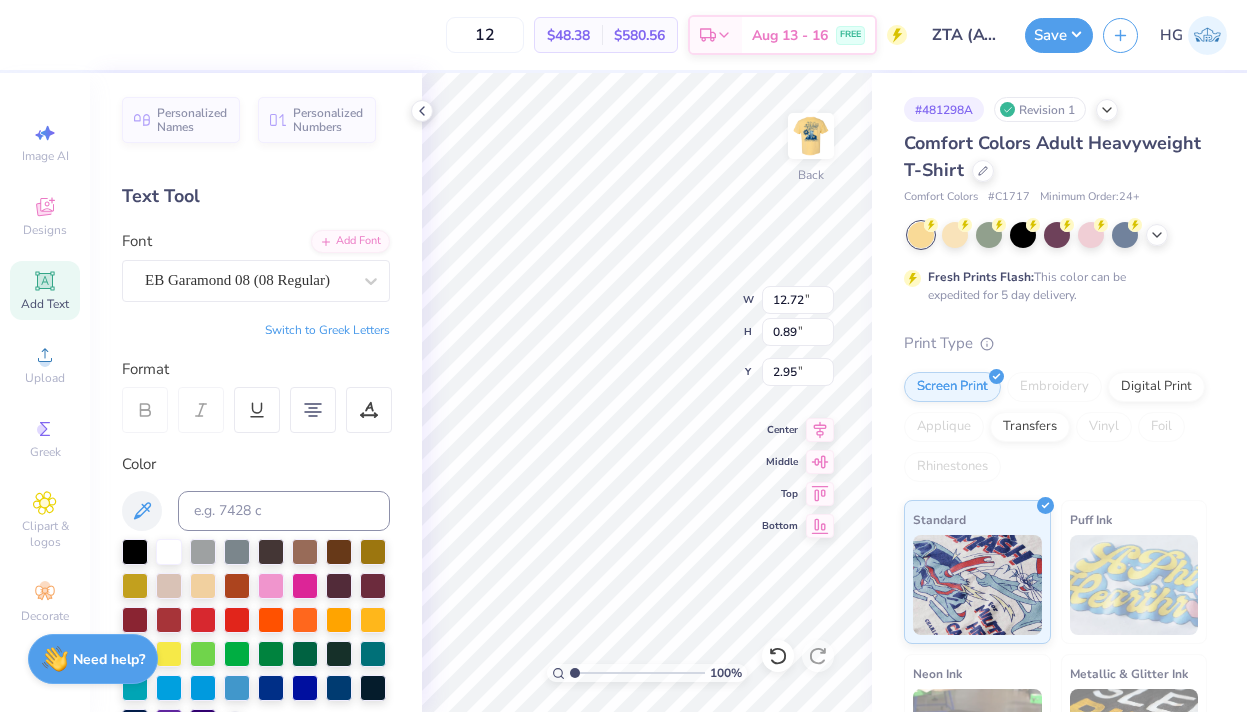 type on "13.86" 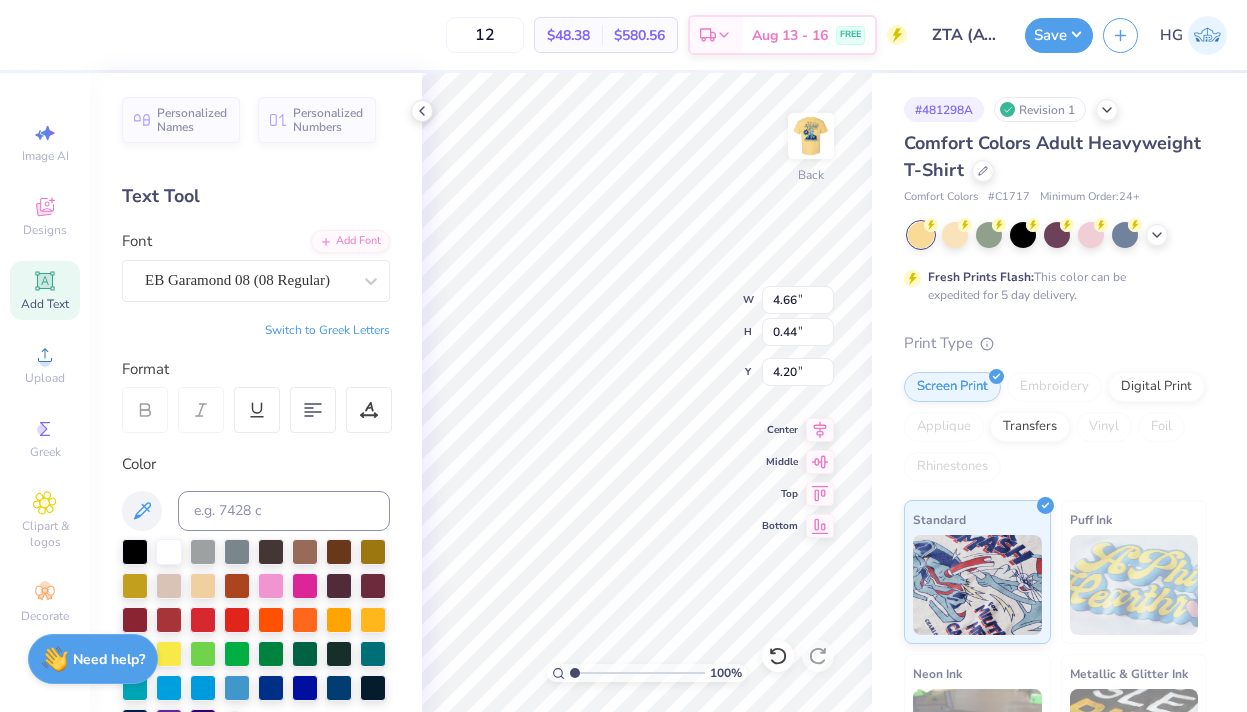 type on "8.31" 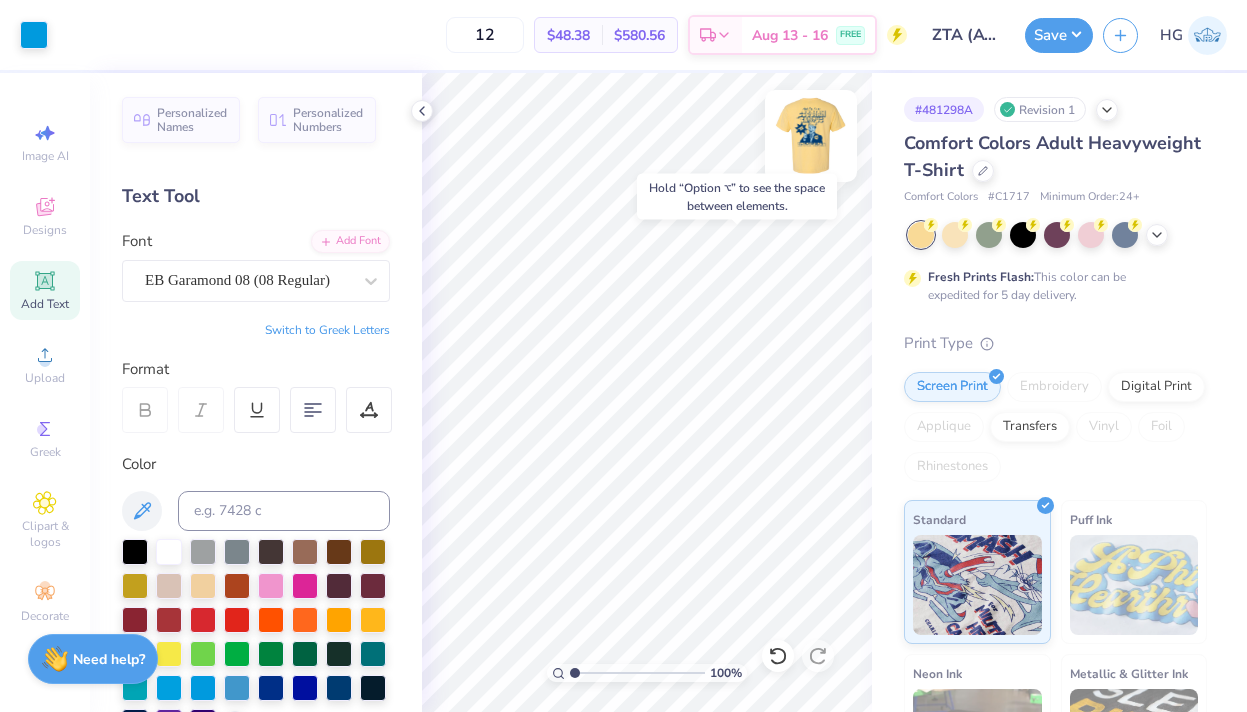 click at bounding box center [811, 136] 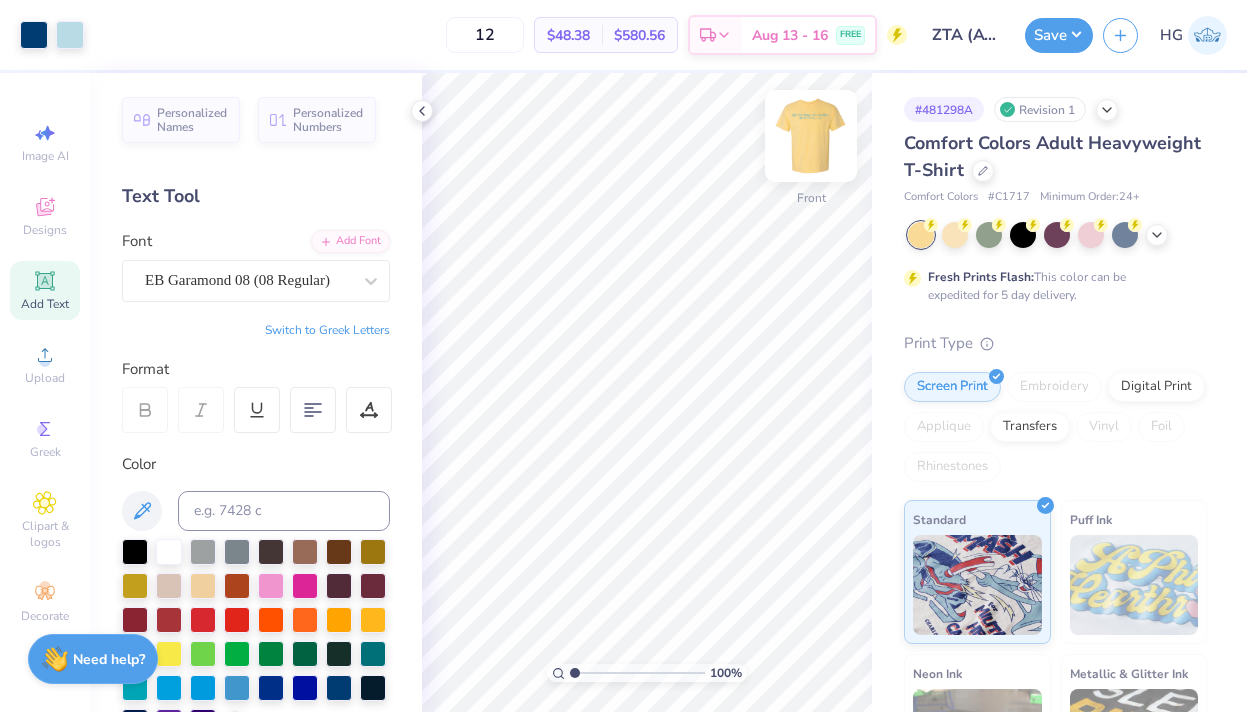 click at bounding box center [811, 136] 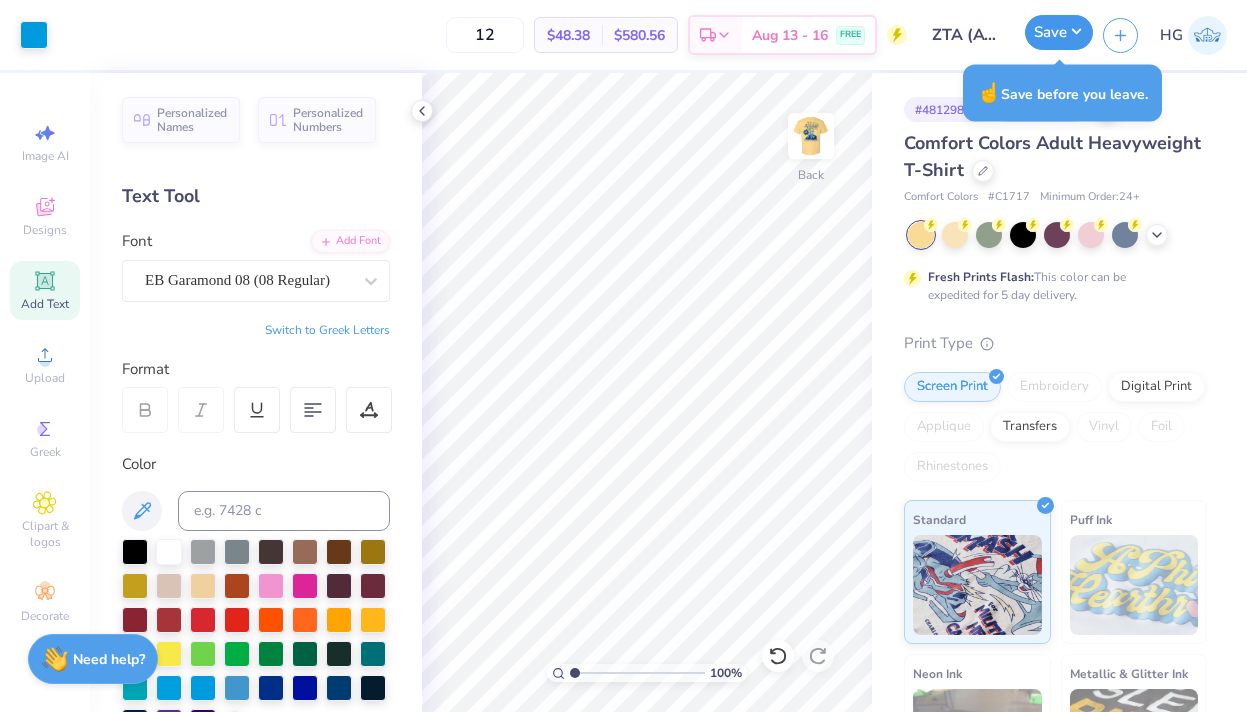 click on "Save" at bounding box center [1059, 32] 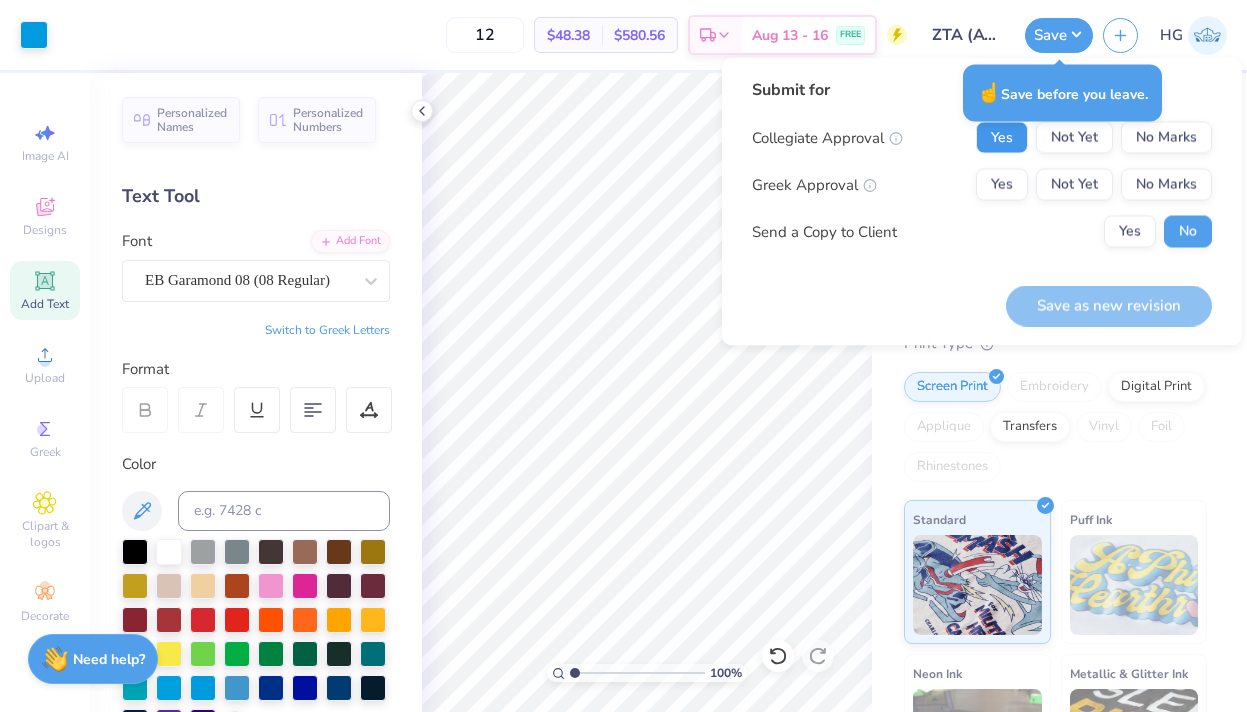 click on "Yes" at bounding box center [1002, 138] 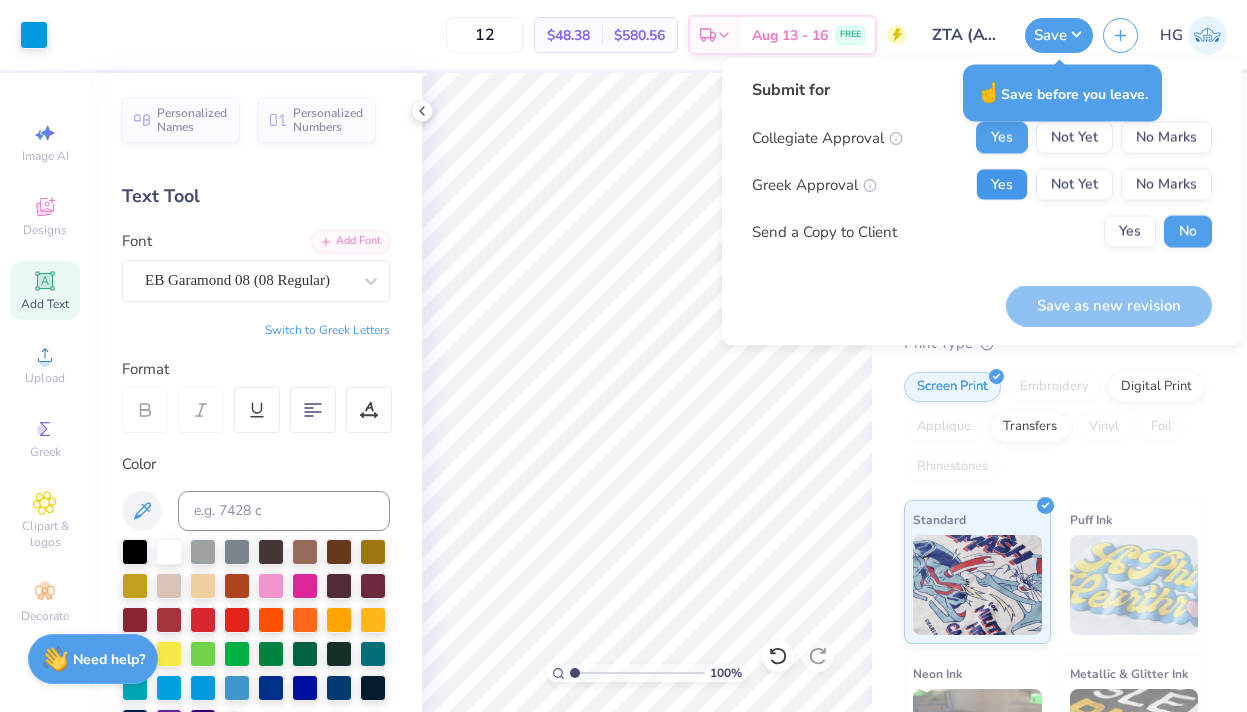click on "Yes" at bounding box center [1002, 185] 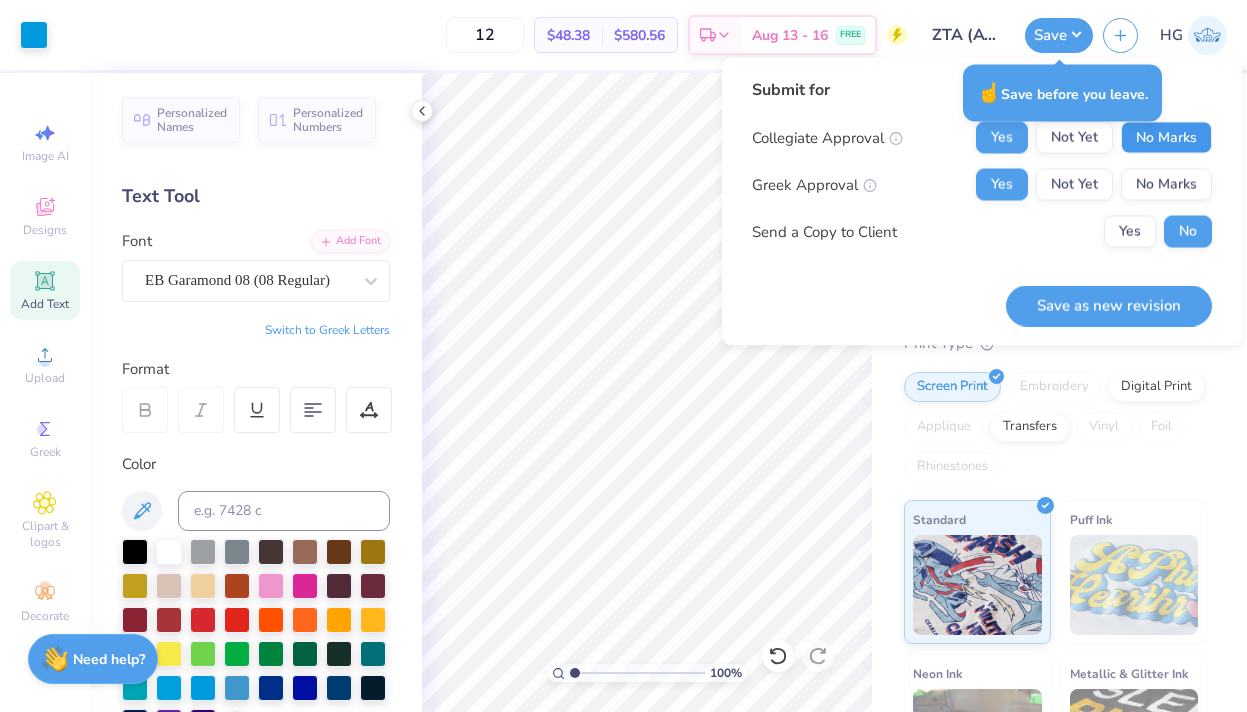 click on "No Marks" at bounding box center [1166, 138] 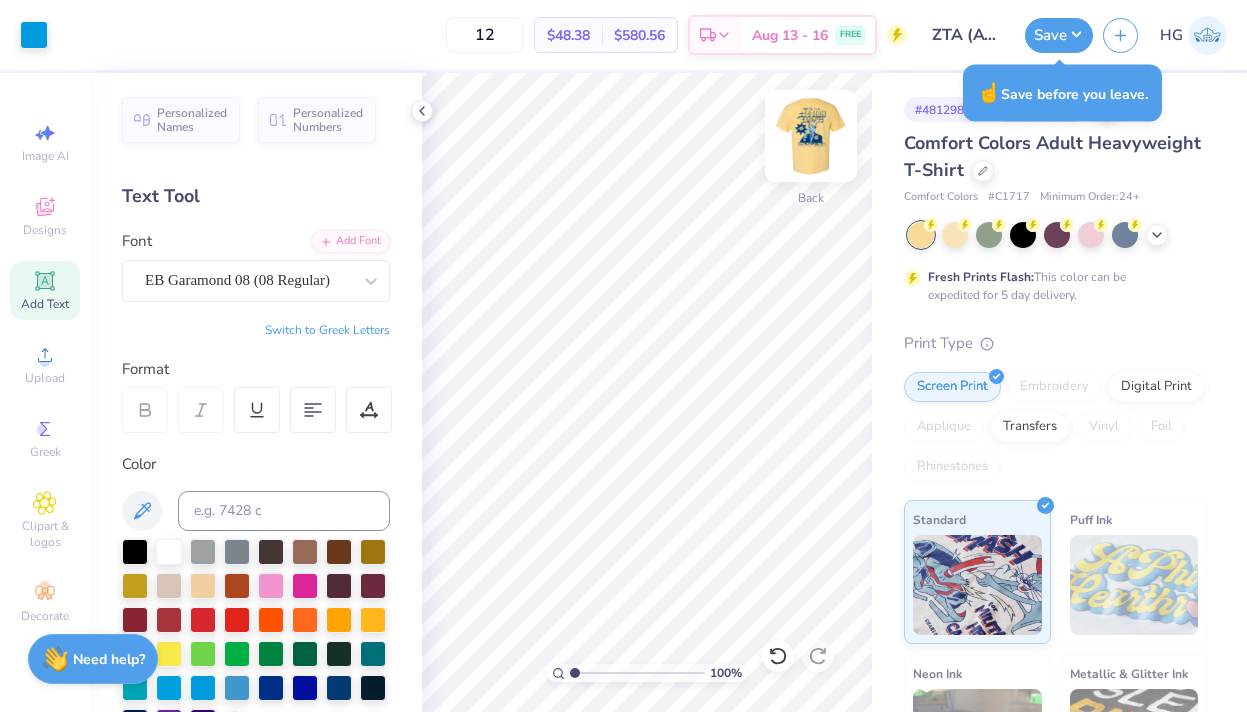 click at bounding box center (811, 136) 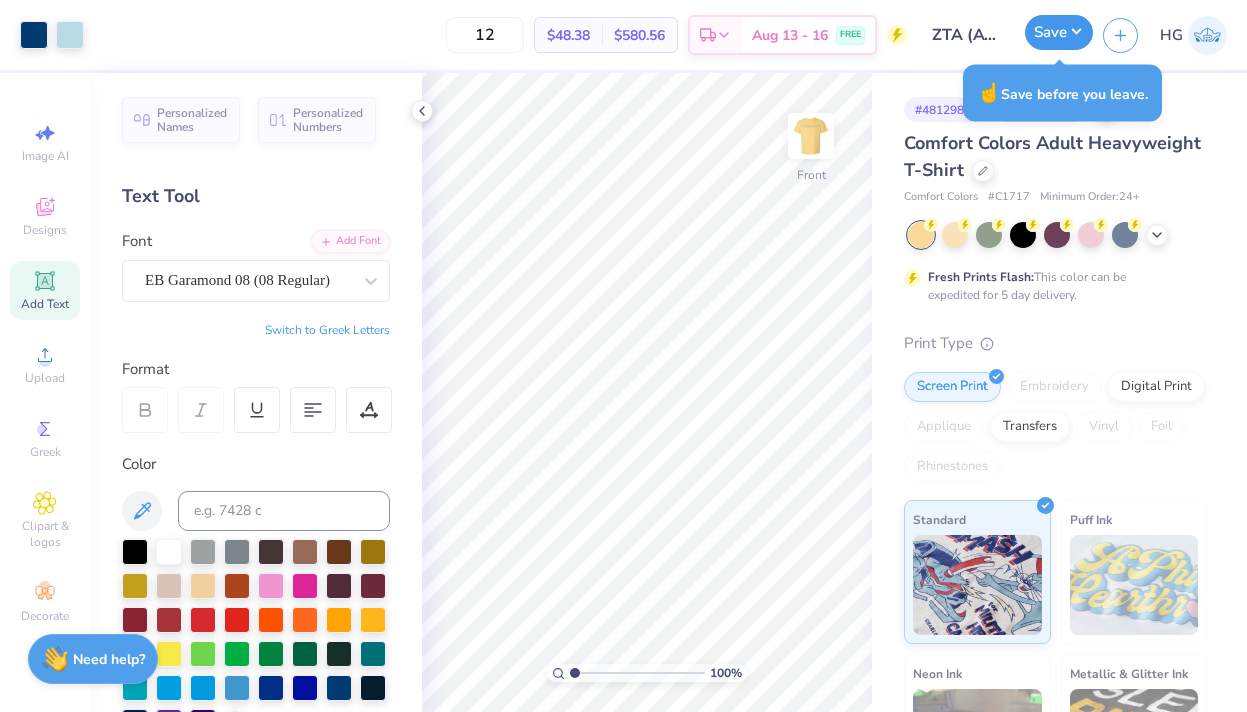 click on "Save" at bounding box center (1059, 32) 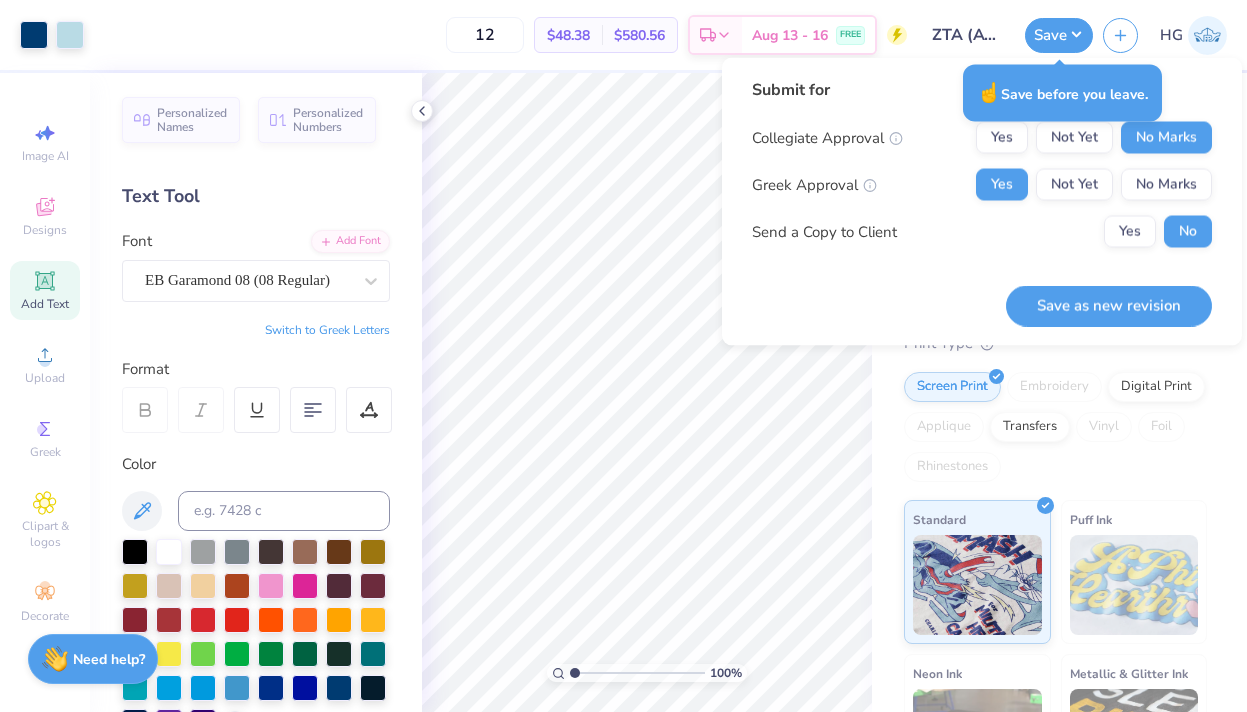 click on "Save as new revision" at bounding box center (1109, 305) 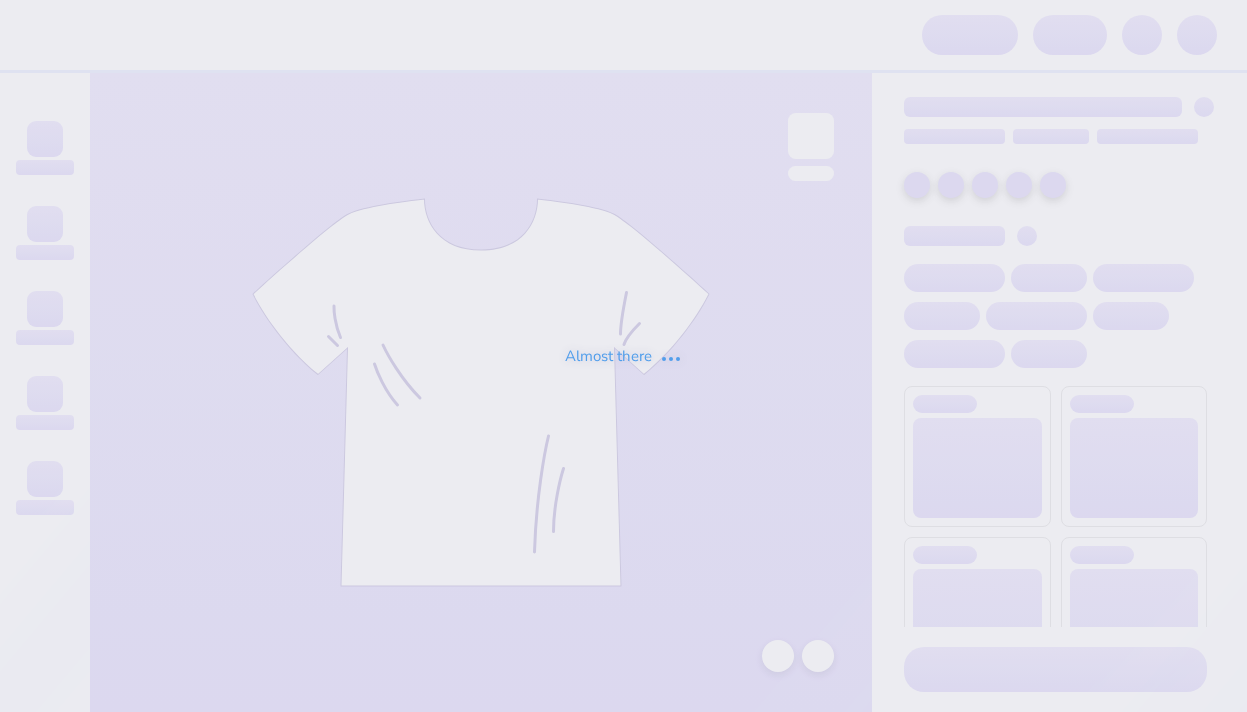 scroll, scrollTop: 0, scrollLeft: 0, axis: both 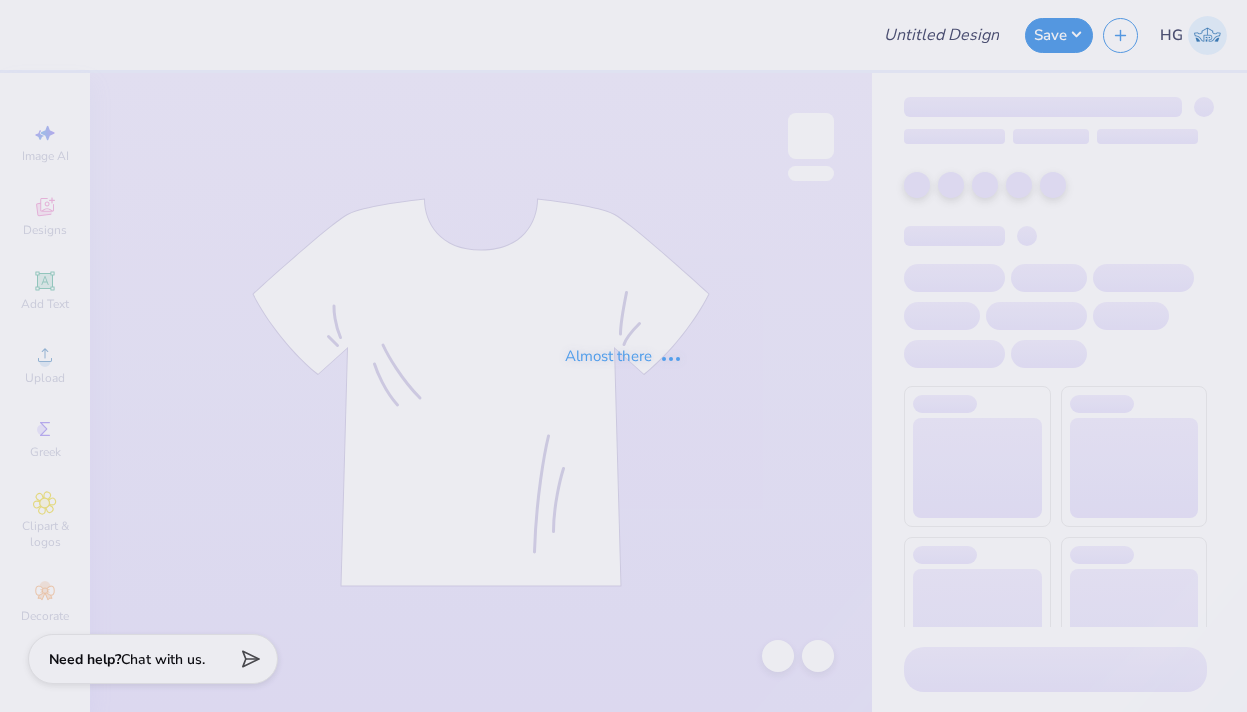 type on "[FIRST] [LAST]" 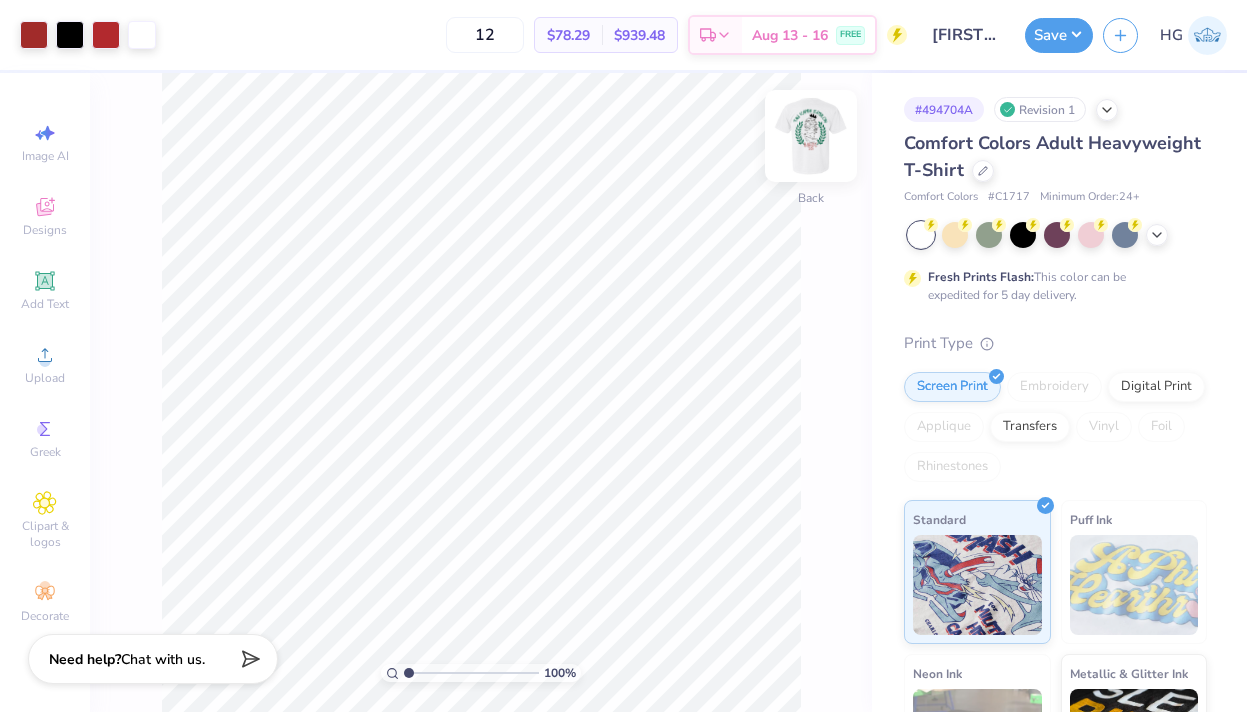 click at bounding box center [811, 136] 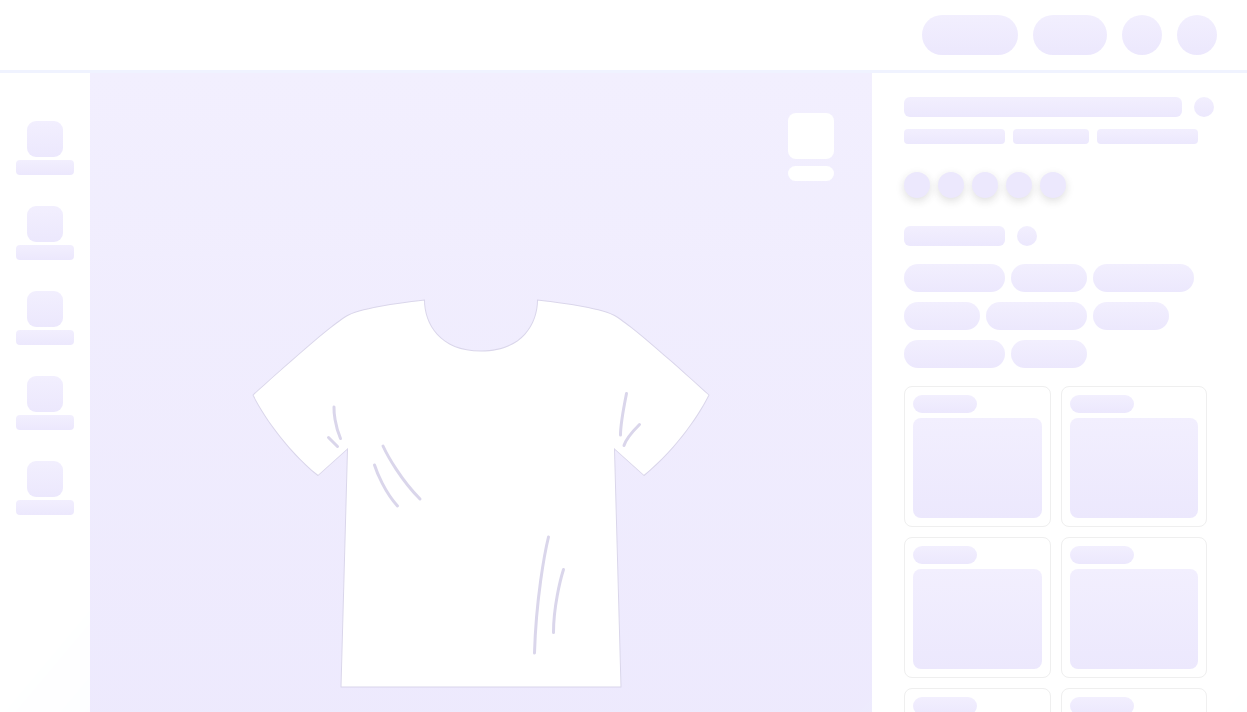 scroll, scrollTop: 0, scrollLeft: 0, axis: both 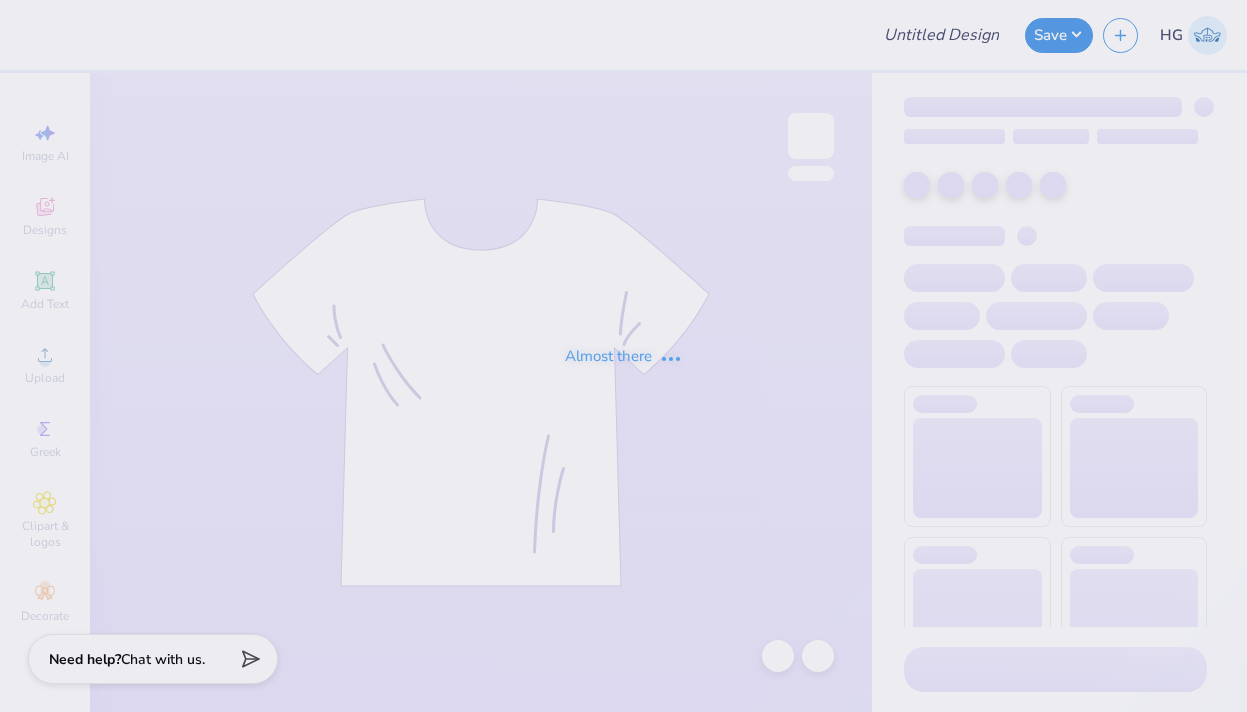 type on "[FIRST] [LAST]" 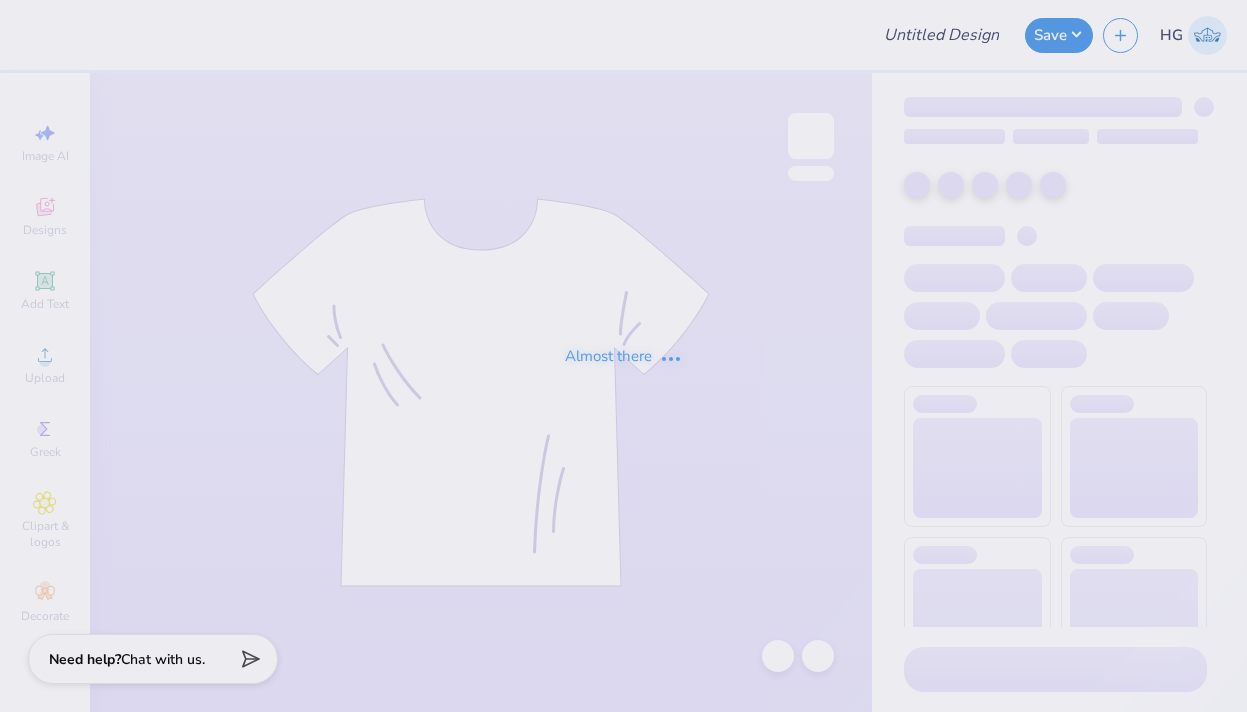 scroll, scrollTop: 0, scrollLeft: 0, axis: both 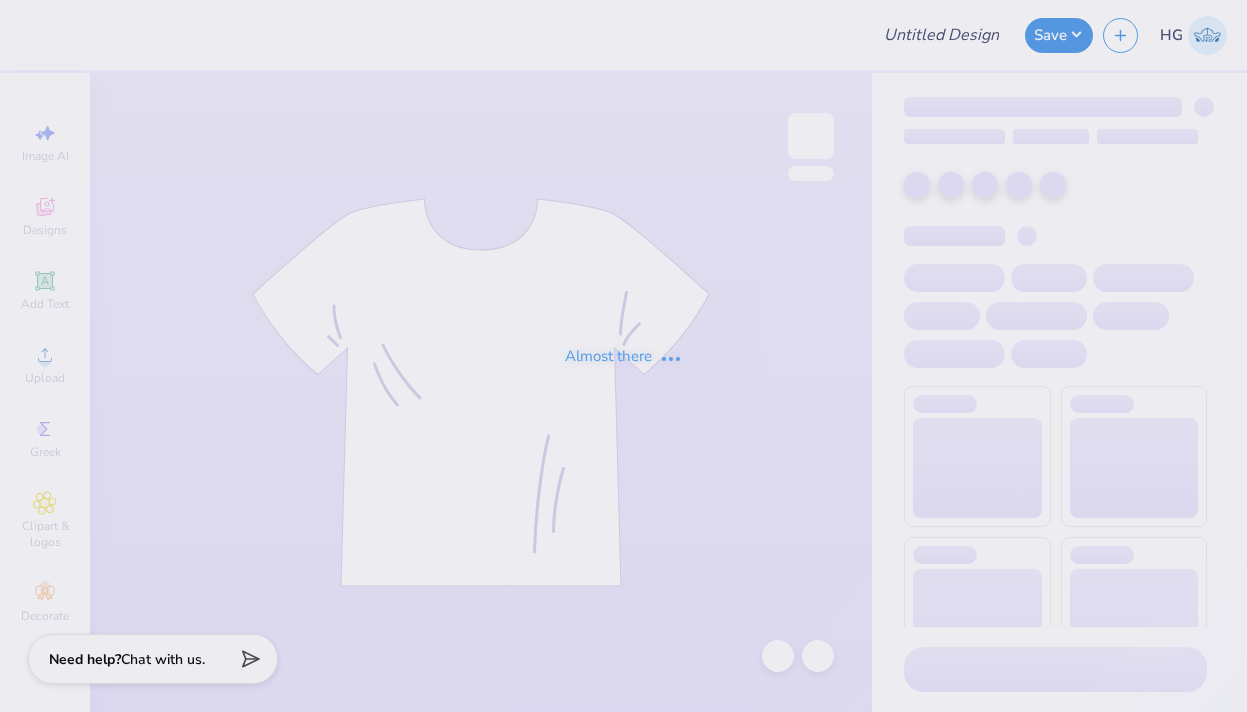 type on "ZTA (FIJI)" 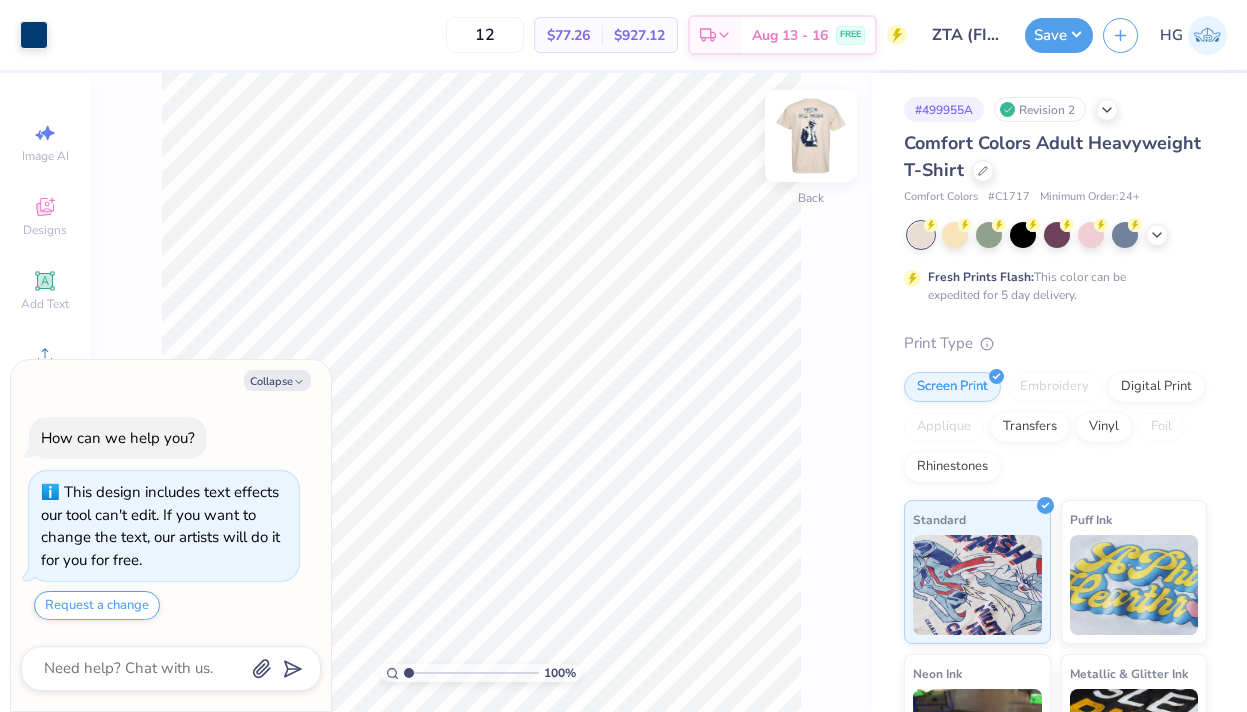 click at bounding box center [811, 136] 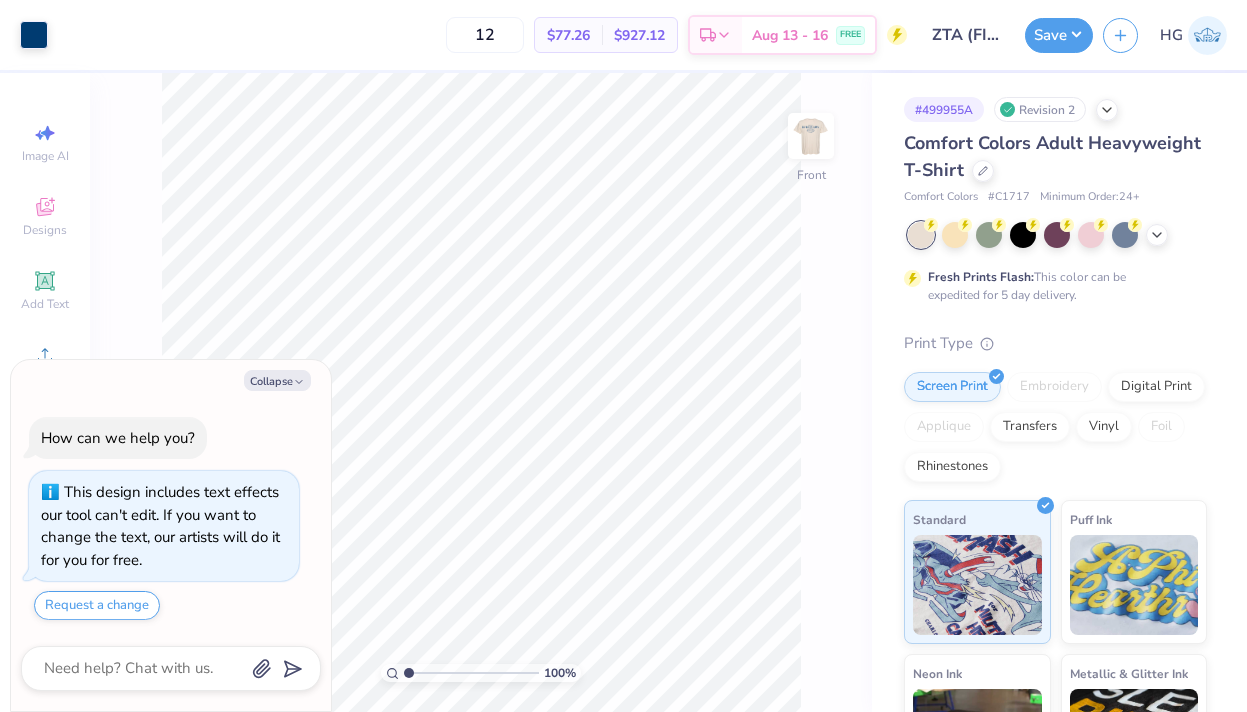type on "x" 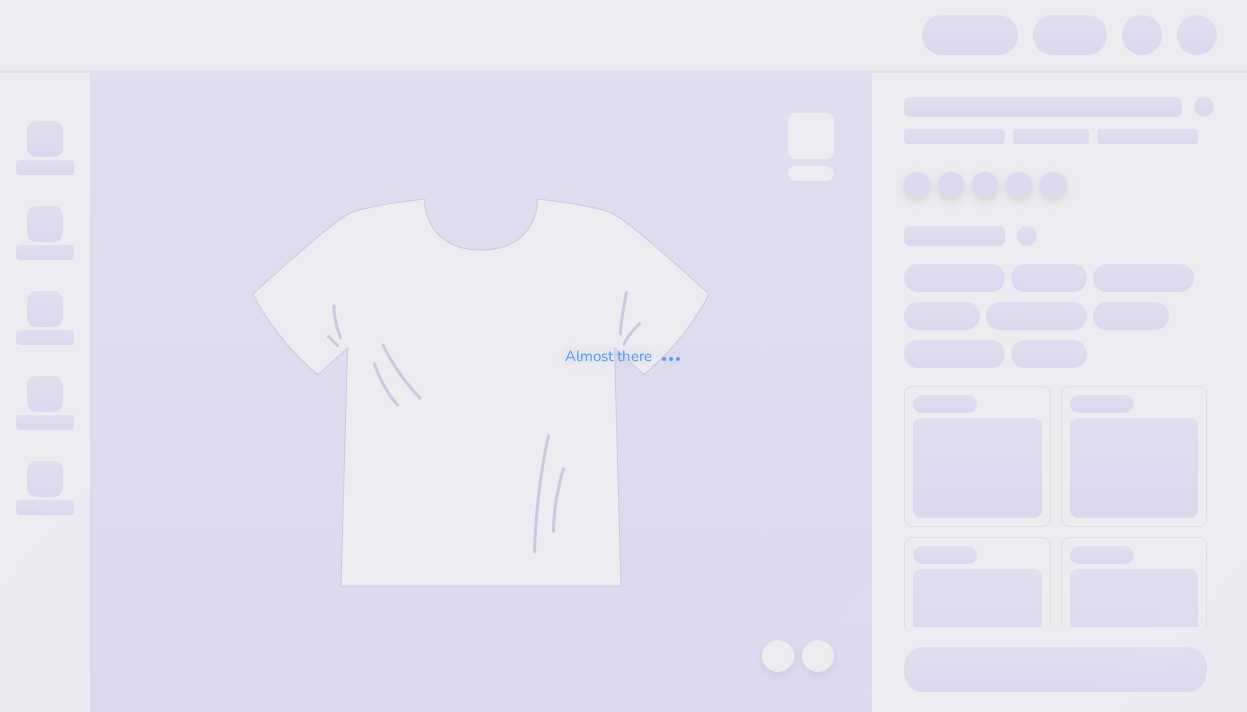 scroll, scrollTop: 0, scrollLeft: 0, axis: both 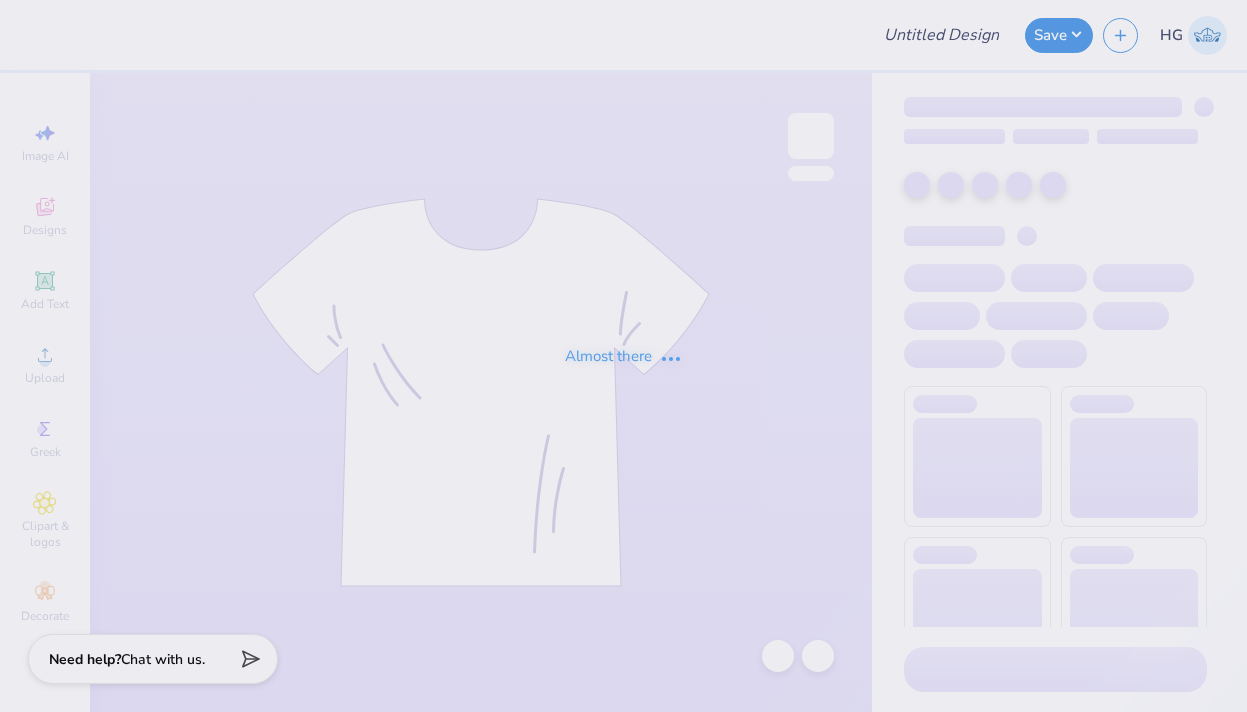 type on "[FIRST] [LAST] : [UNIVERSITY]" 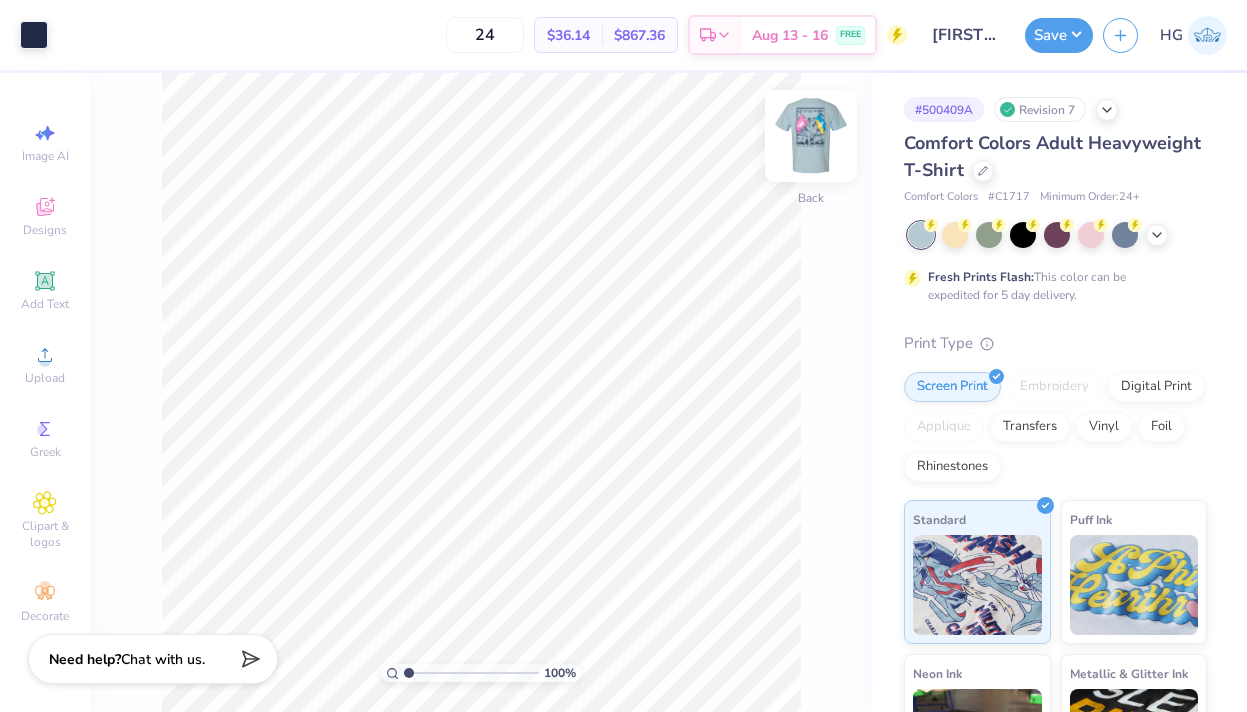click at bounding box center (811, 136) 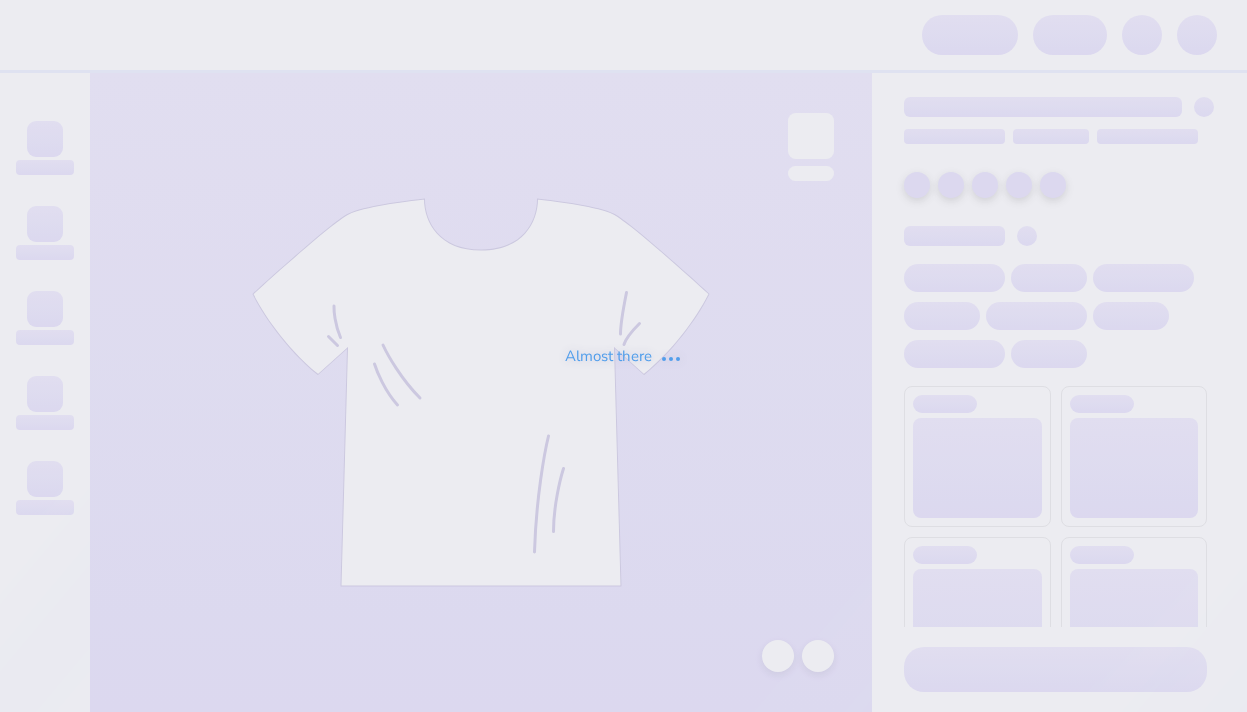 scroll, scrollTop: 0, scrollLeft: 0, axis: both 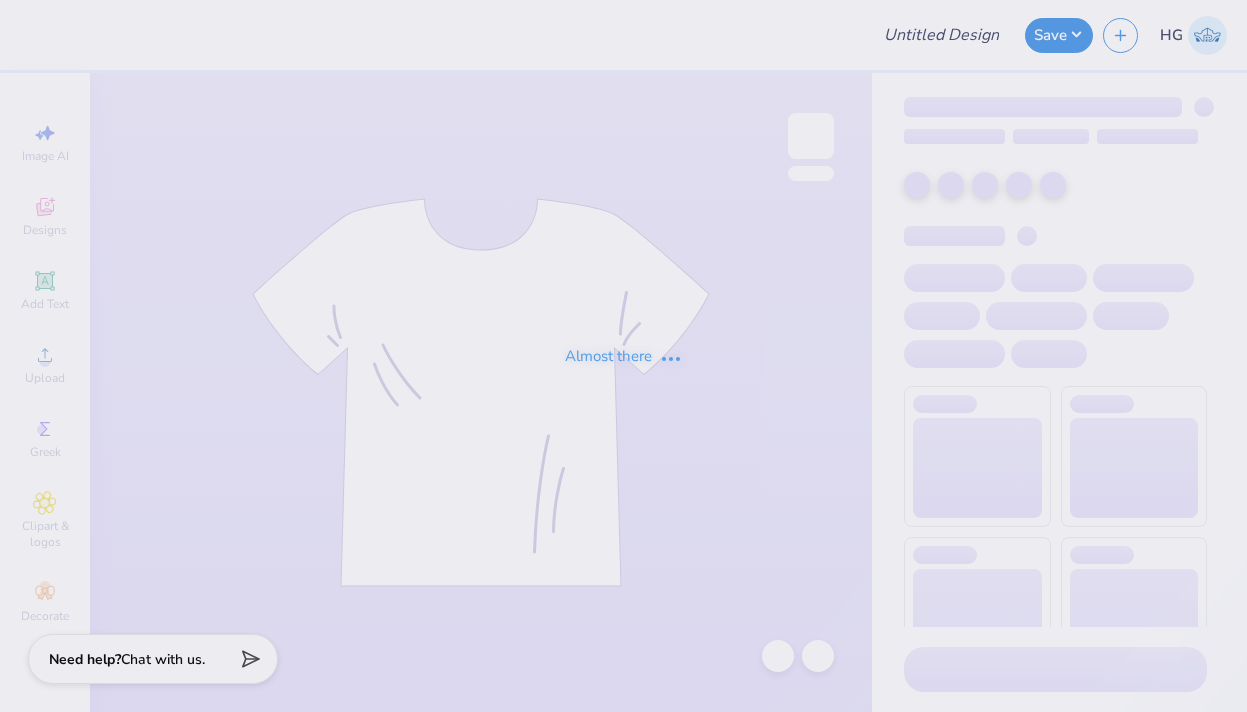 type on "PHI DELT x ZETA BMOC" 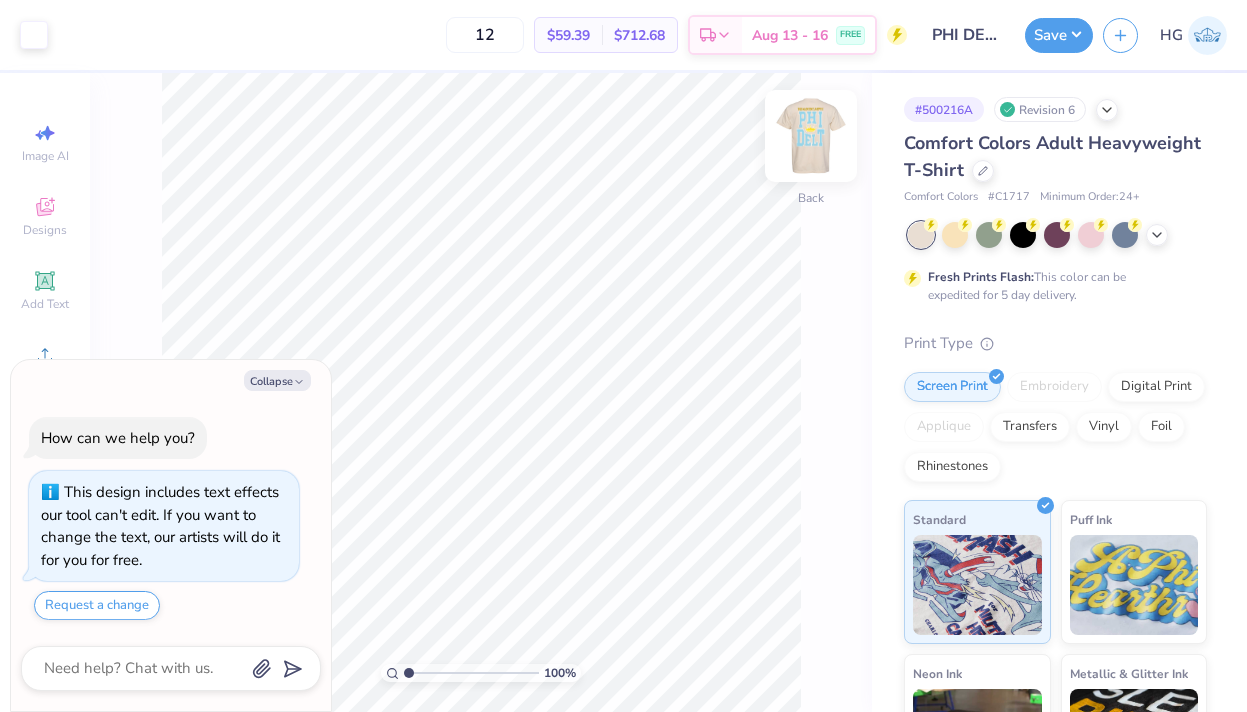 click at bounding box center (811, 136) 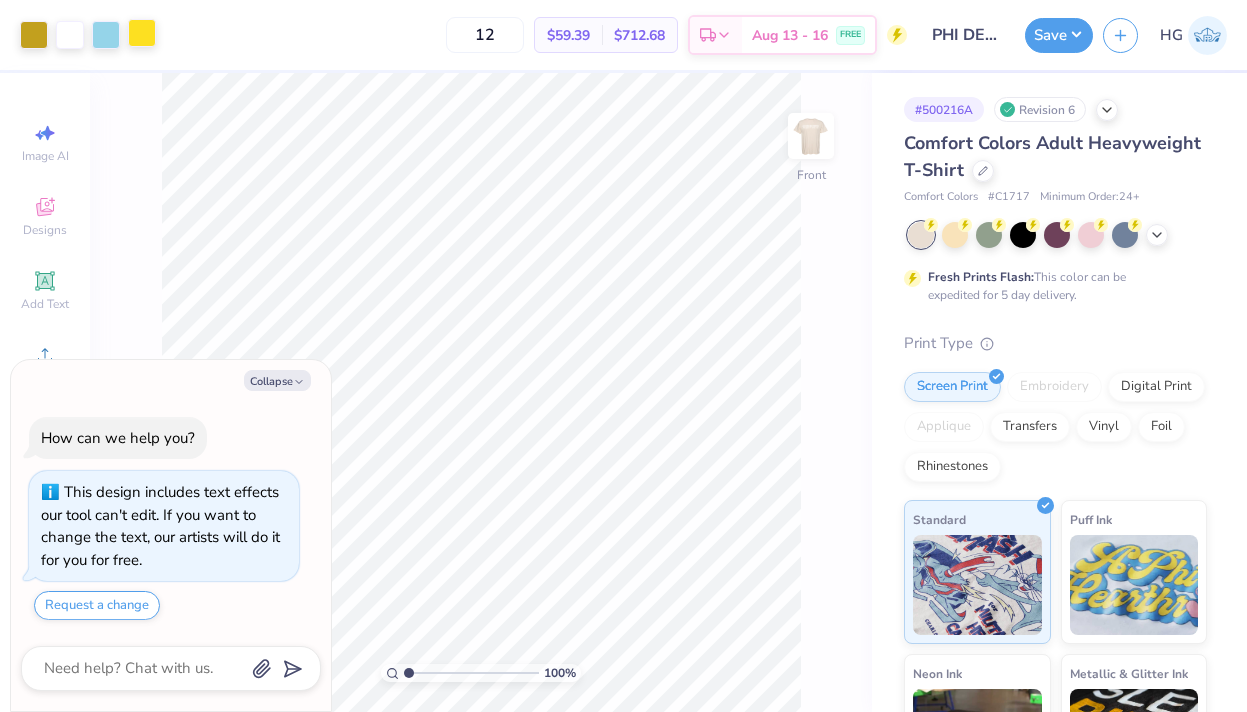 click at bounding box center (142, 33) 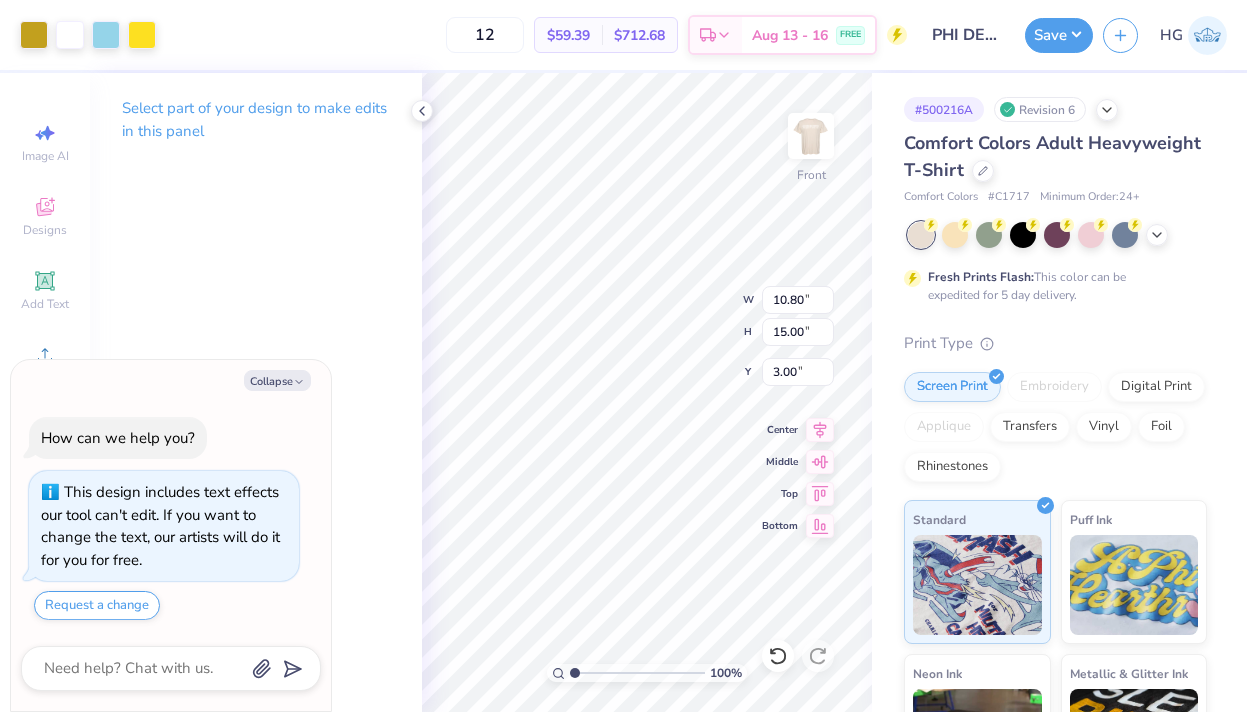 type on "x" 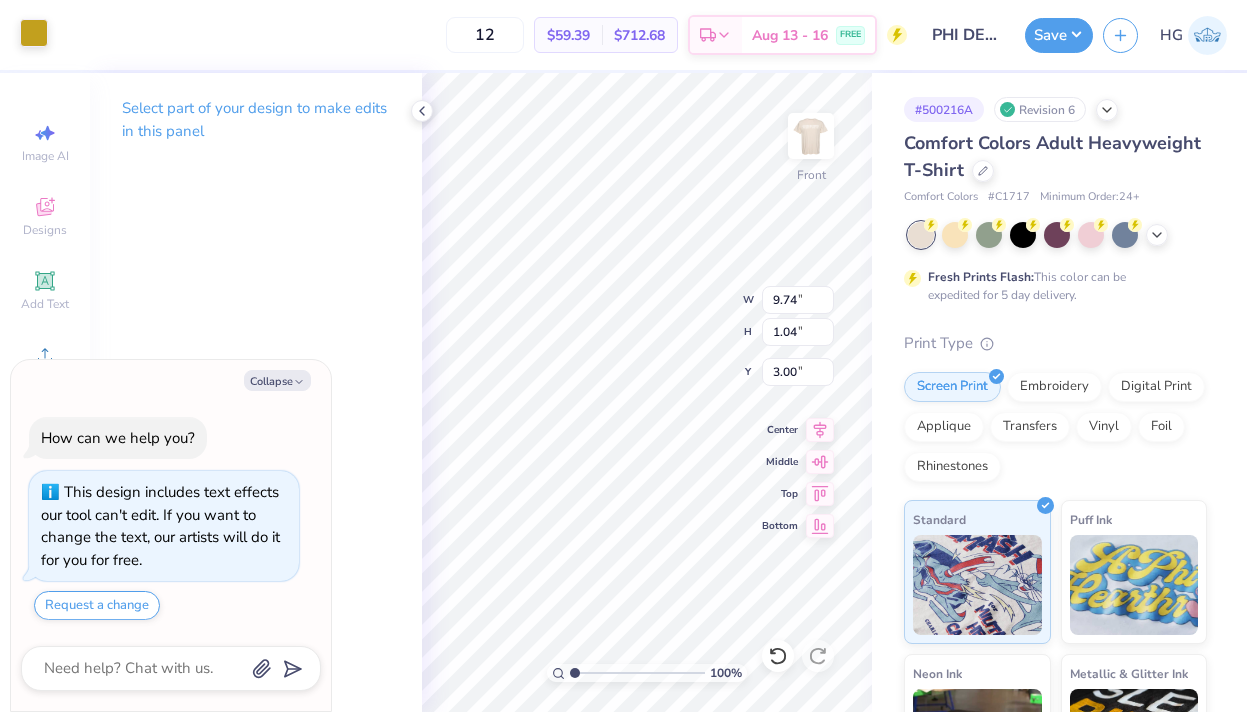 click at bounding box center [34, 33] 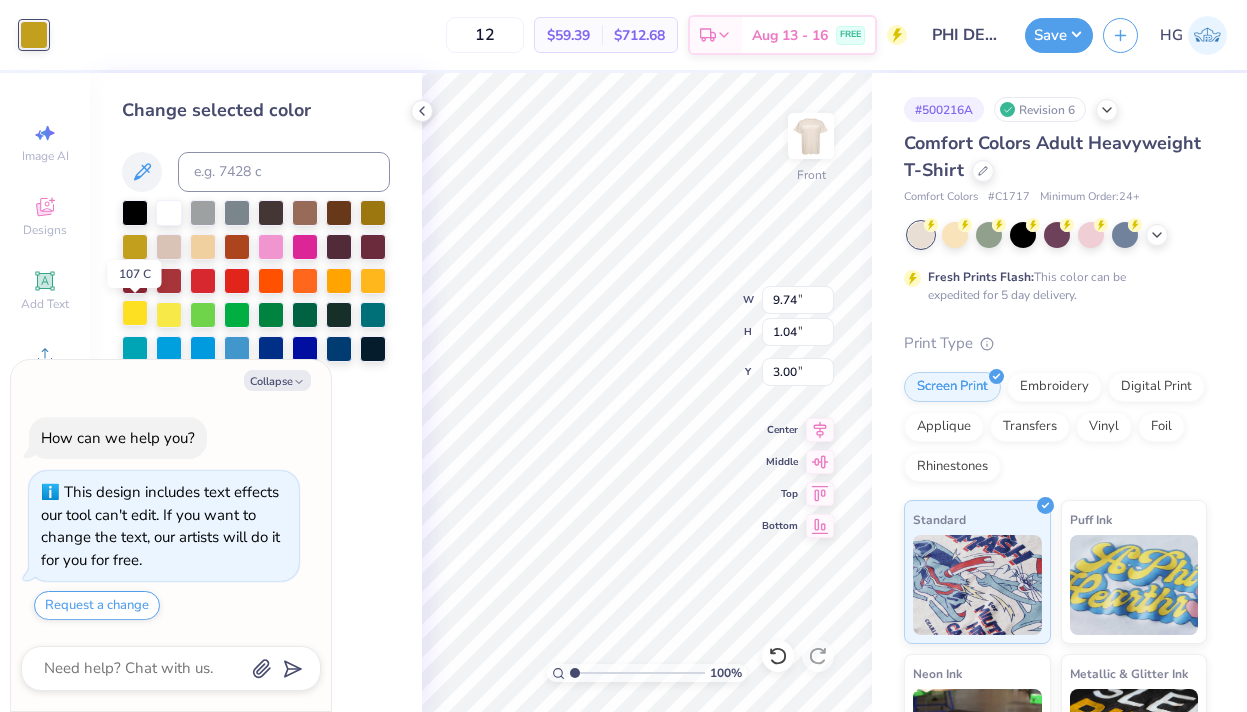 click at bounding box center [135, 313] 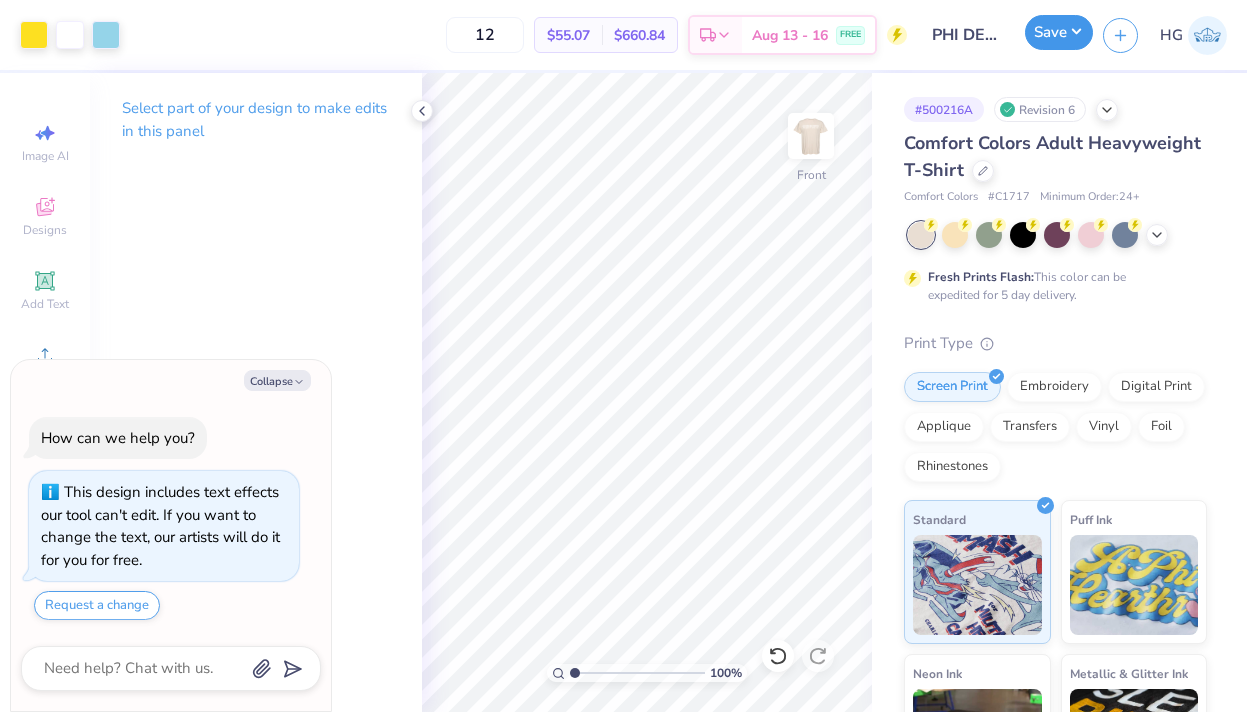 click on "Save" at bounding box center [1059, 32] 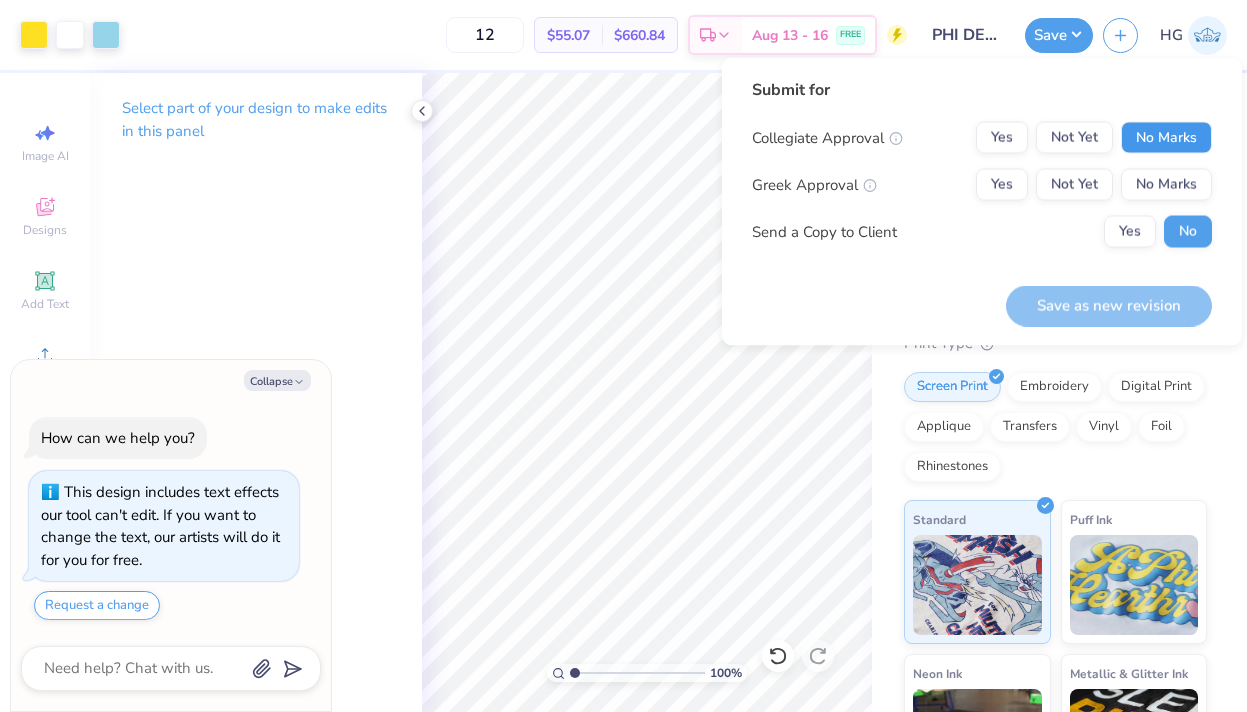 click on "No Marks" at bounding box center [1166, 138] 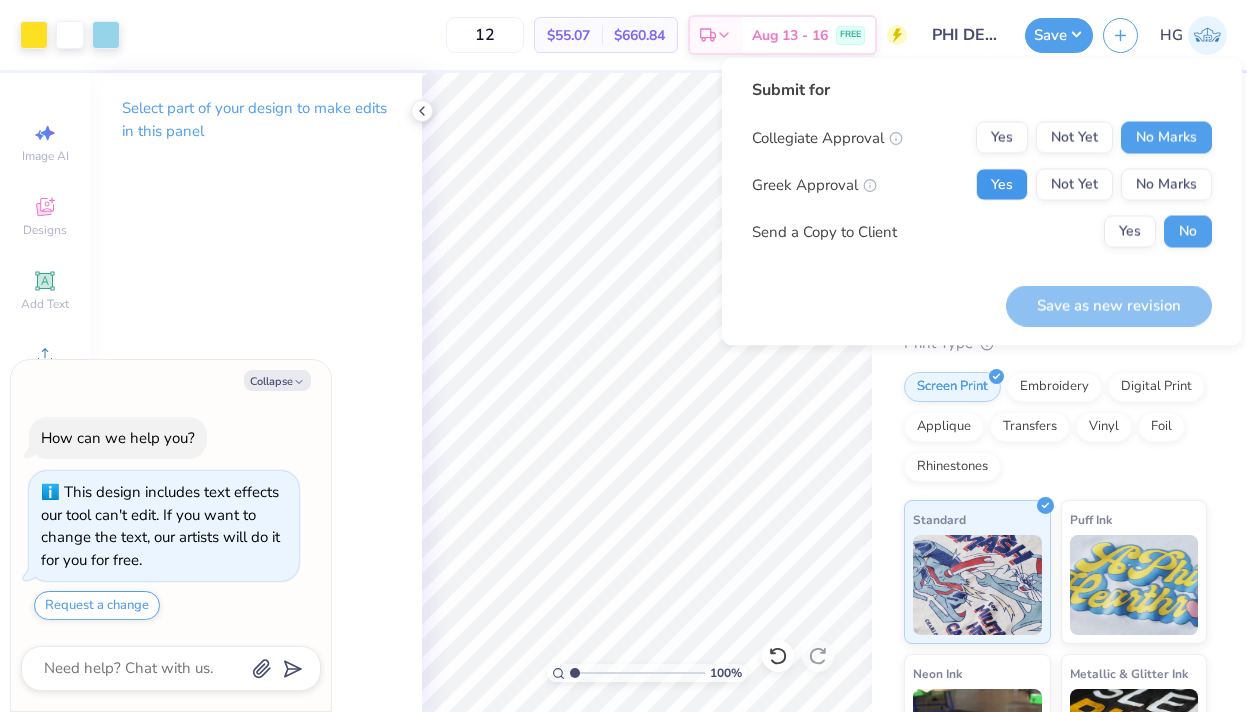 click on "Yes" at bounding box center [1002, 185] 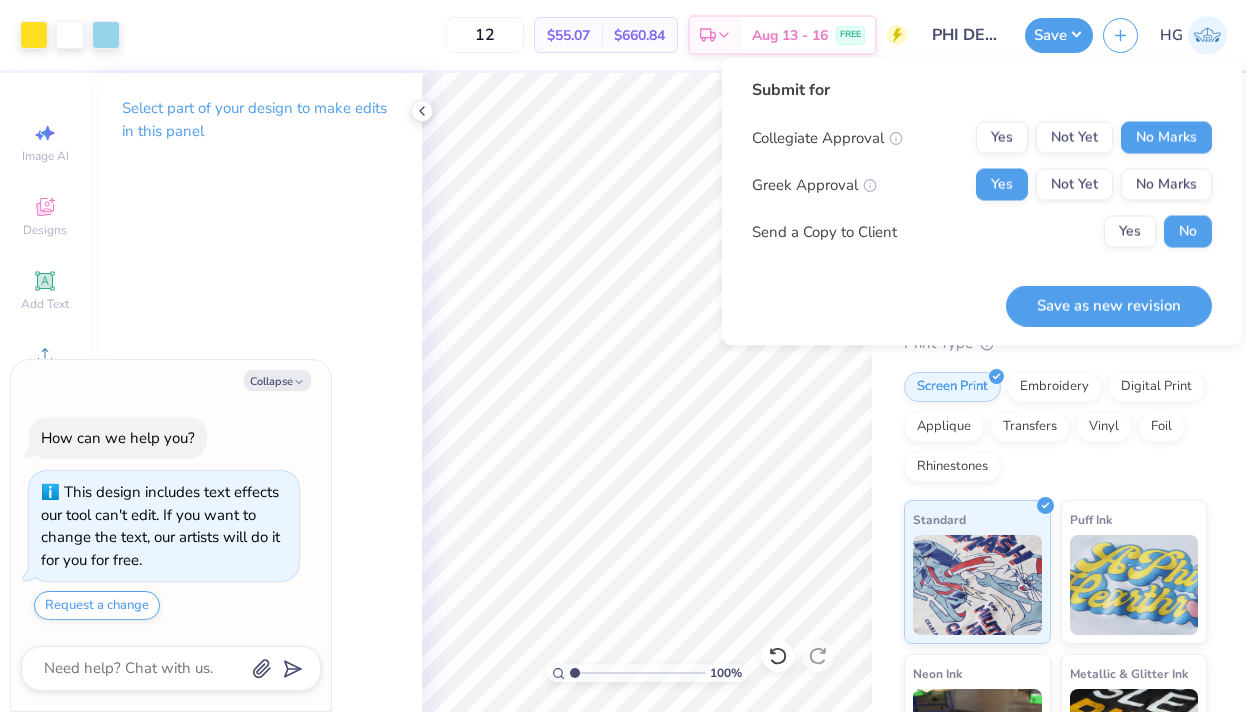 click on "Save as new revision" at bounding box center [1109, 305] 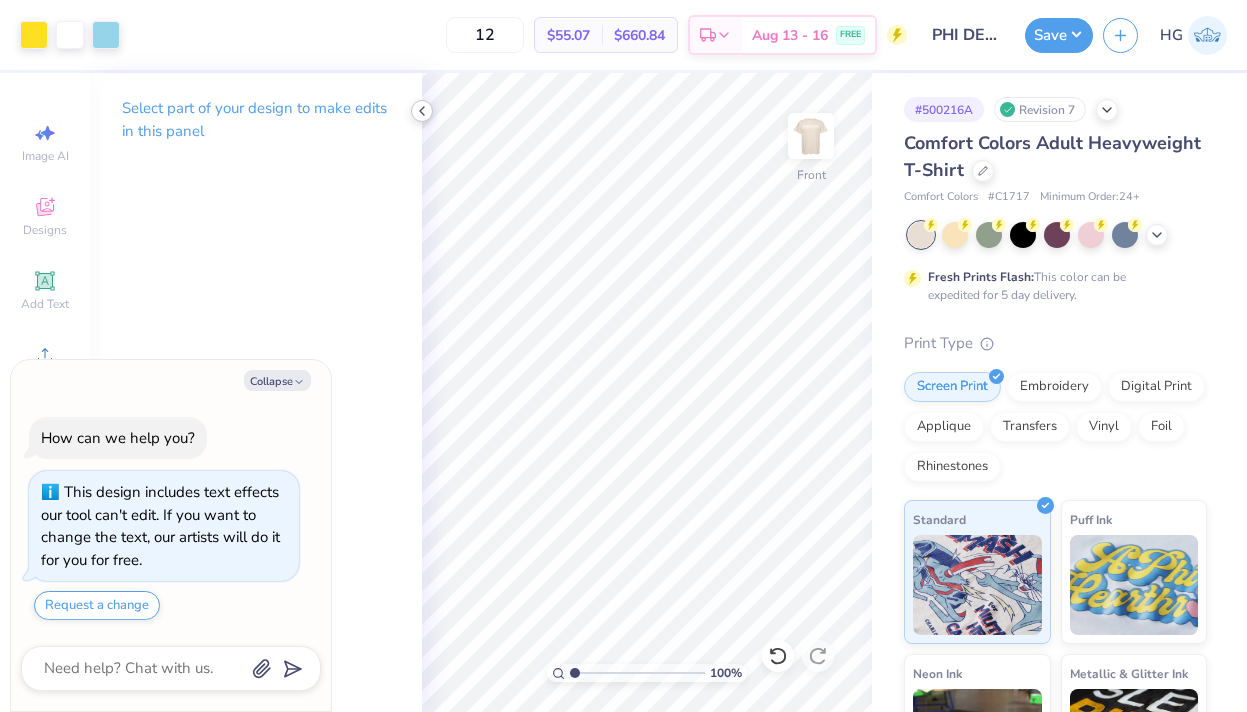 click 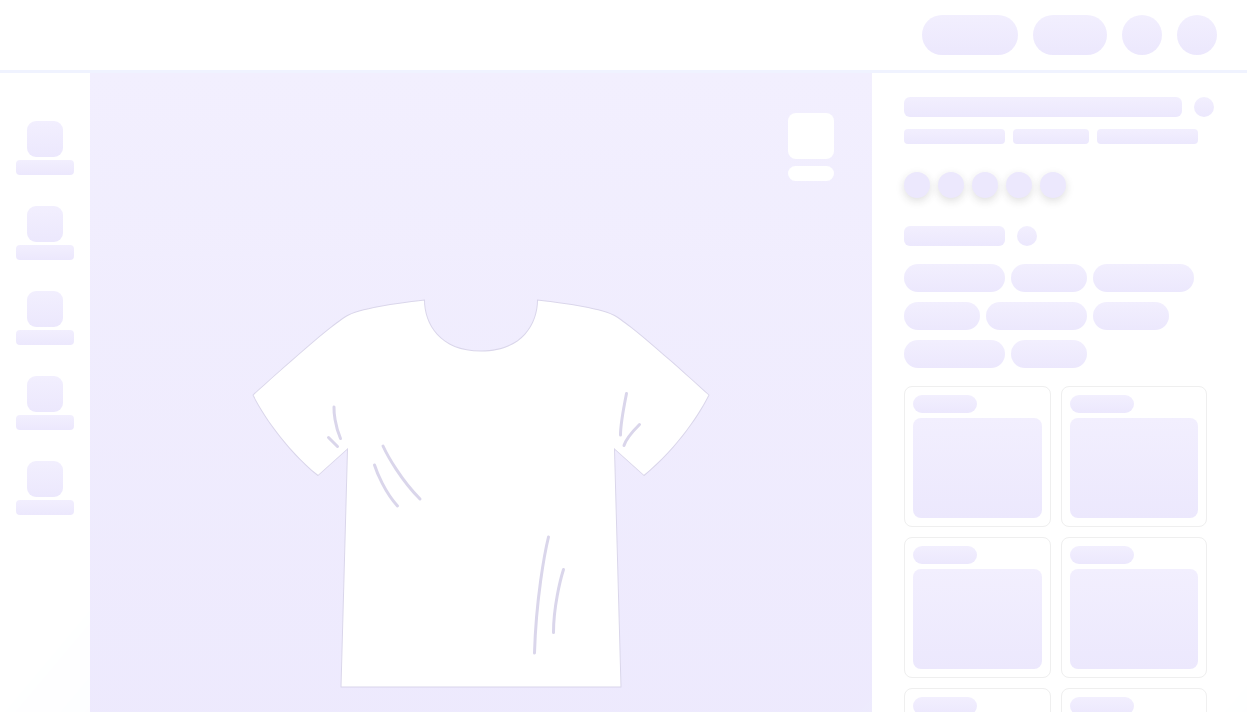 scroll, scrollTop: 0, scrollLeft: 0, axis: both 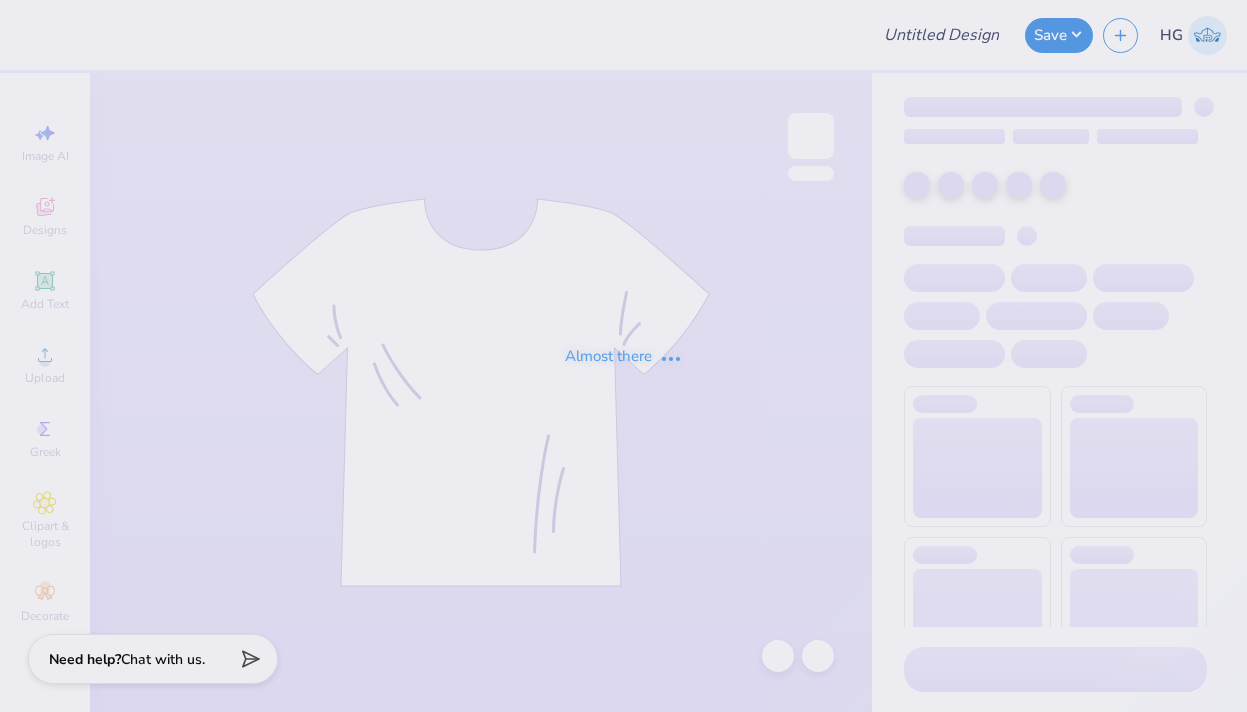 type on "Texas A&M University : Lani Autrey" 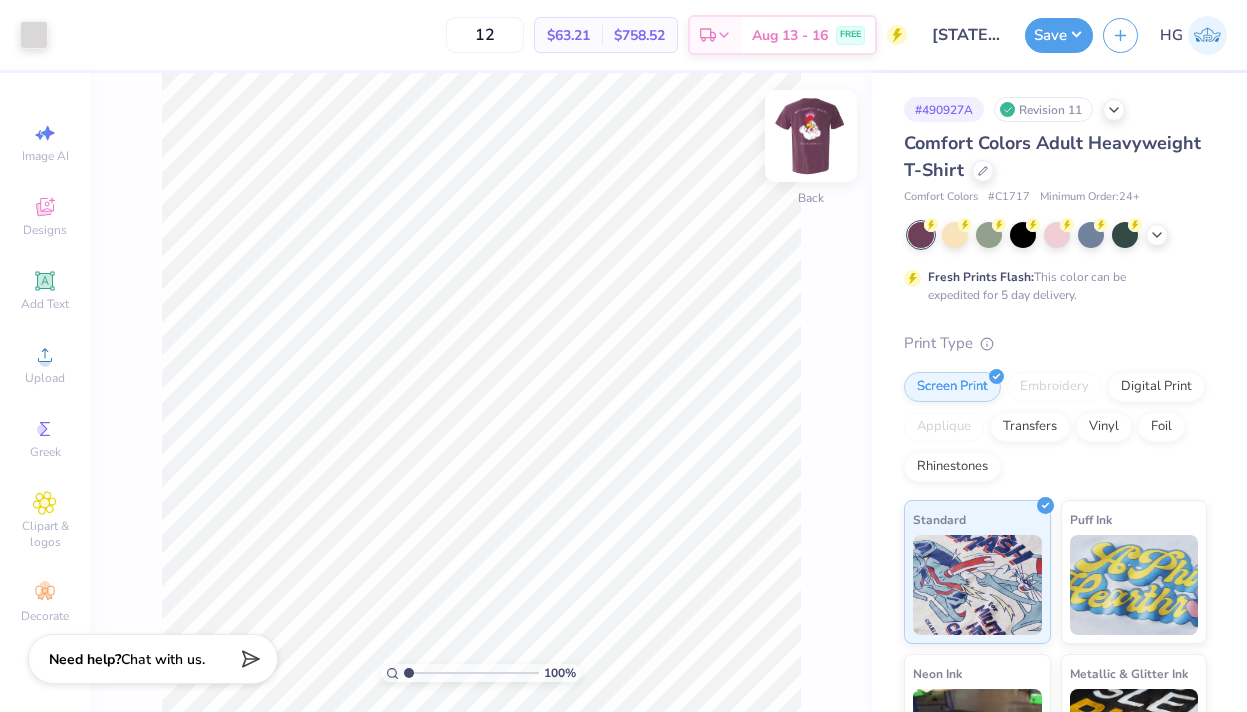 click at bounding box center [811, 136] 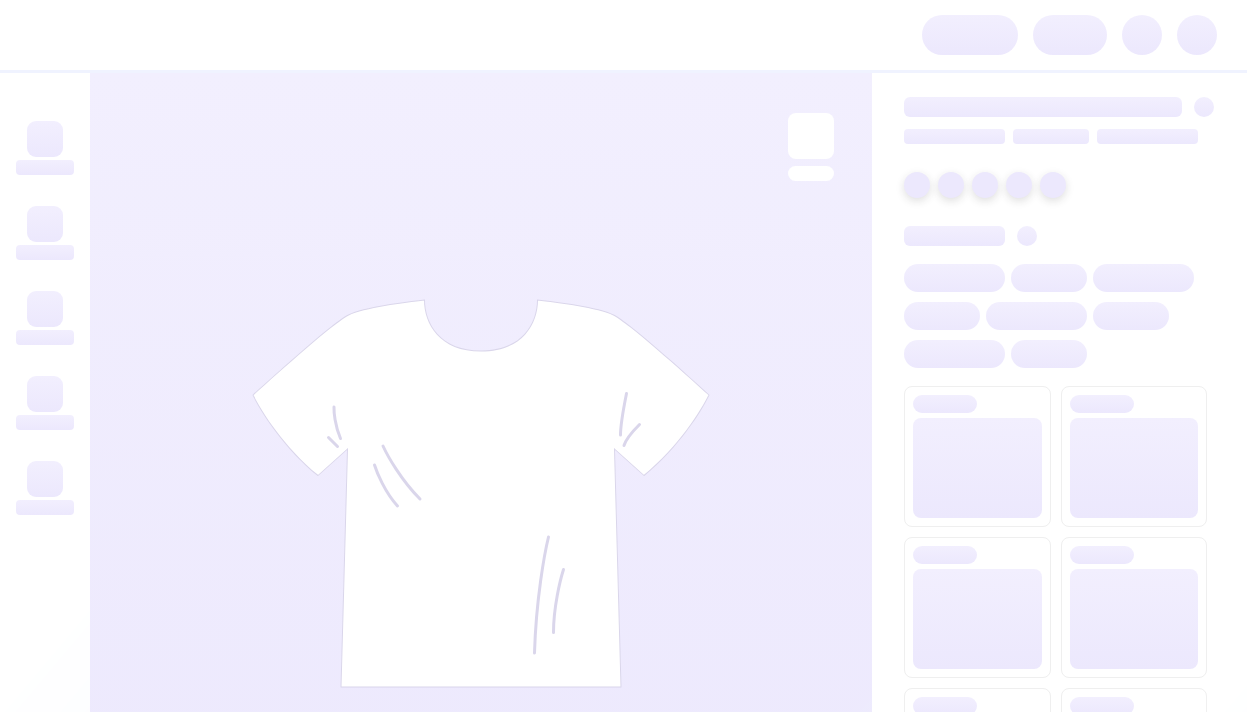 scroll, scrollTop: 0, scrollLeft: 0, axis: both 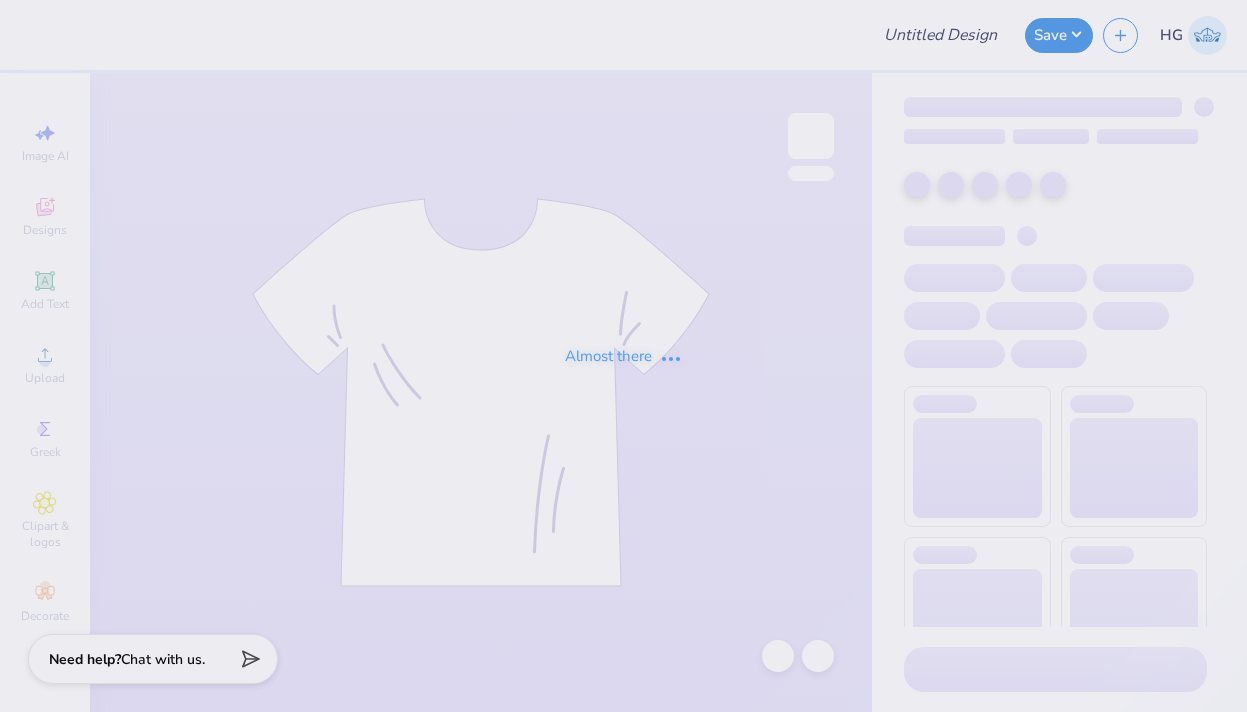 type on "[STATE] A&M University : [FIRST] [LAST]" 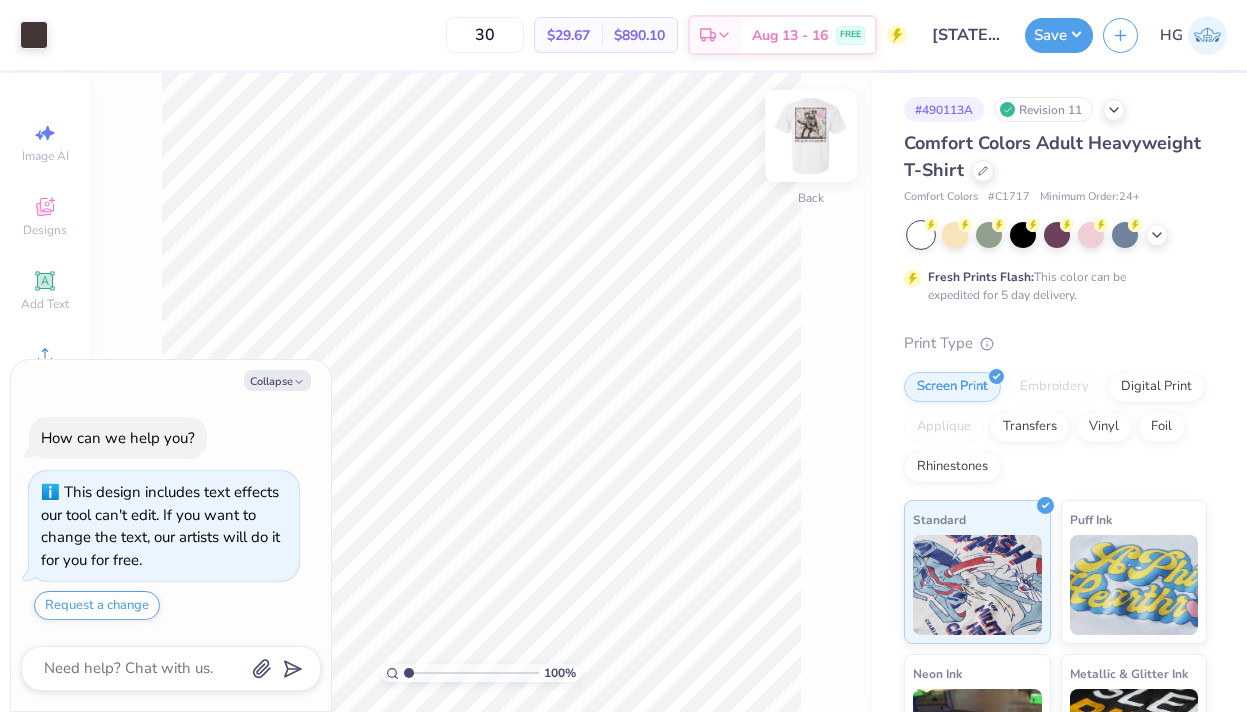 click at bounding box center [811, 136] 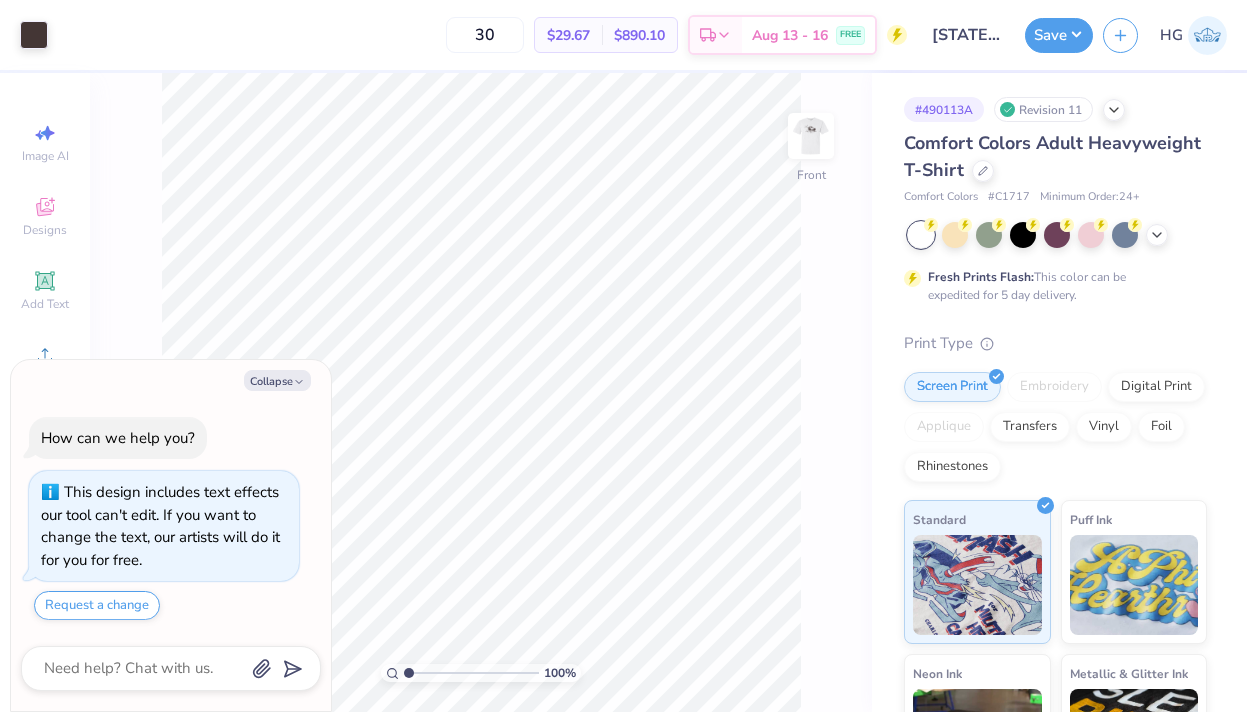 type on "x" 